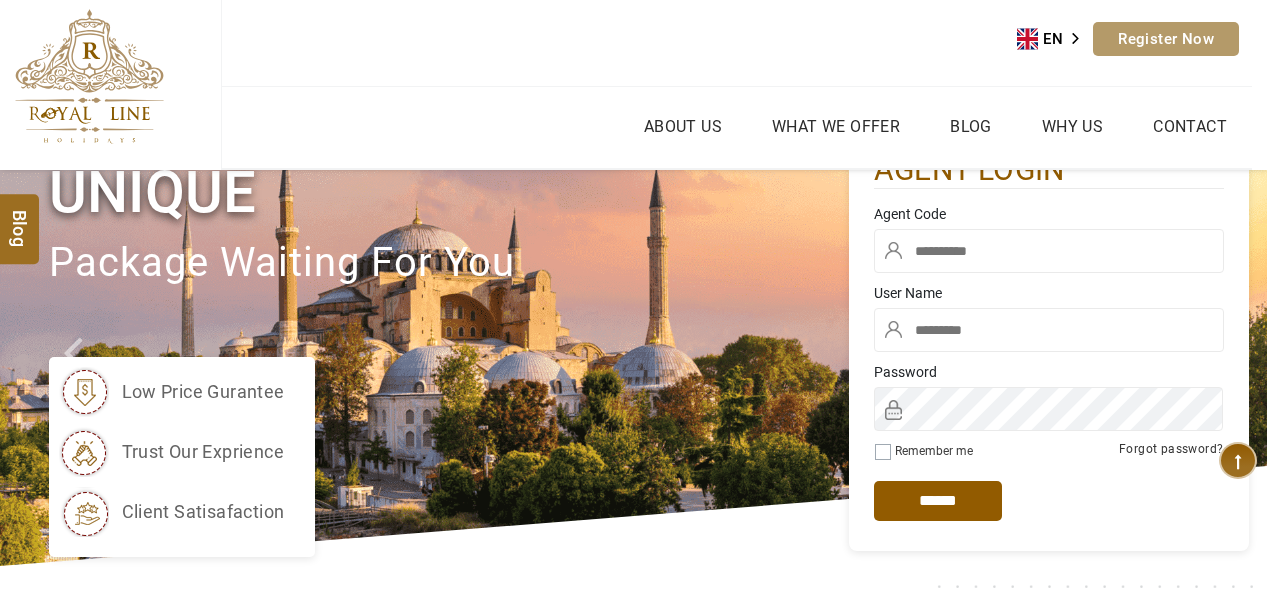 scroll, scrollTop: 0, scrollLeft: 0, axis: both 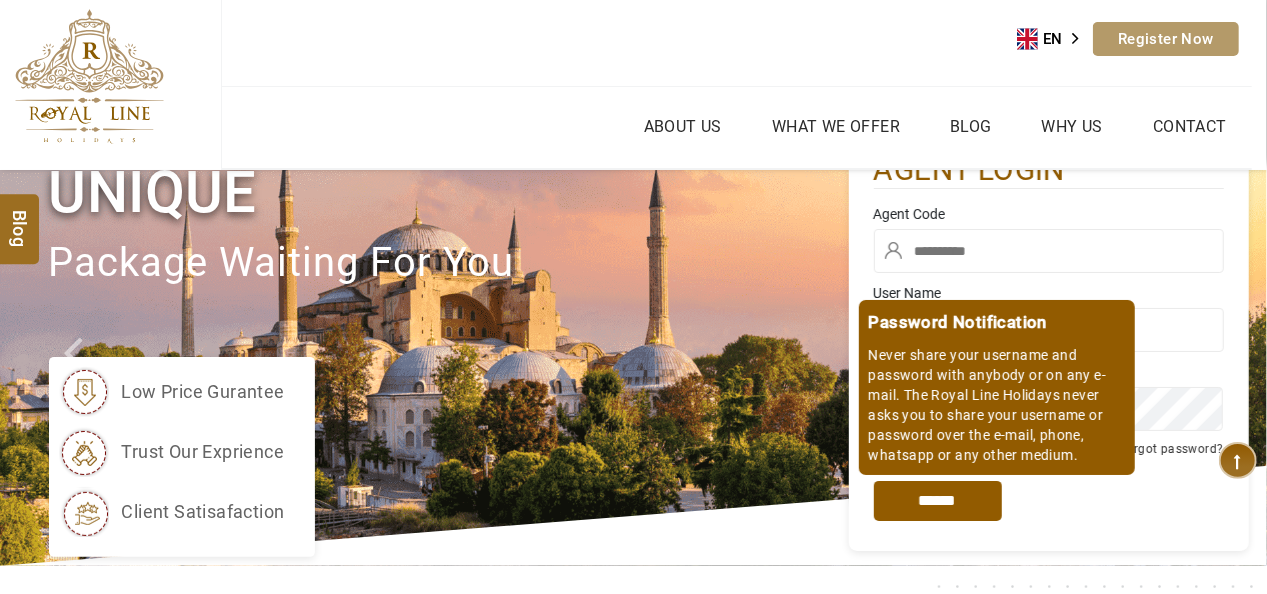 type on "******" 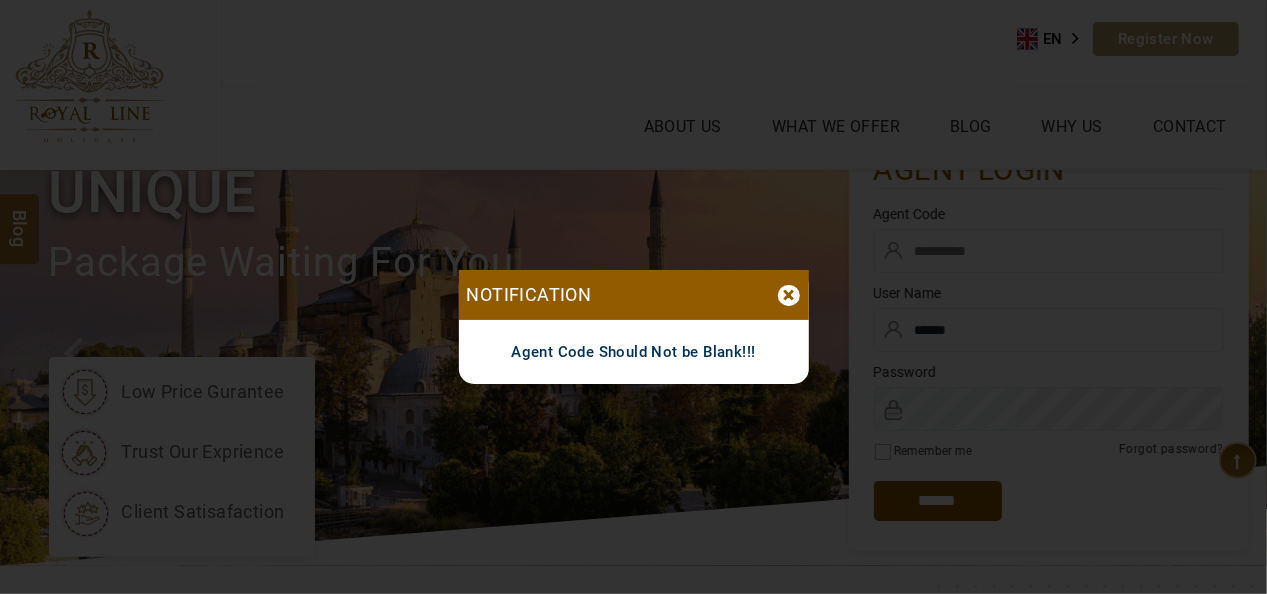 scroll, scrollTop: 0, scrollLeft: 0, axis: both 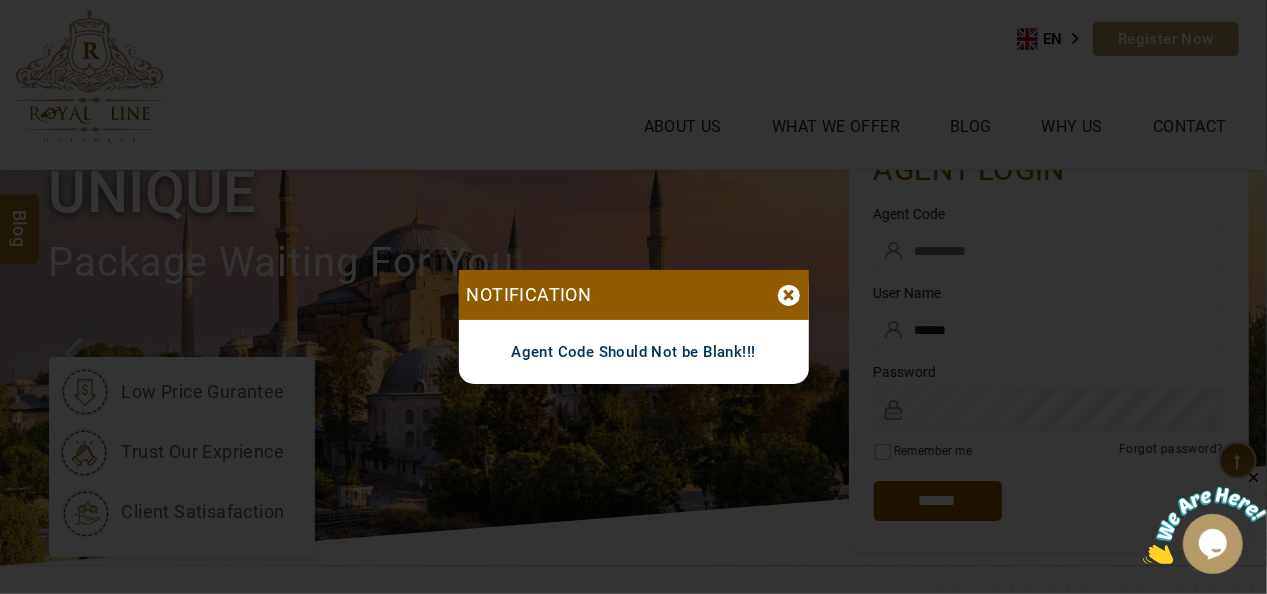 click on "×" at bounding box center [789, 295] 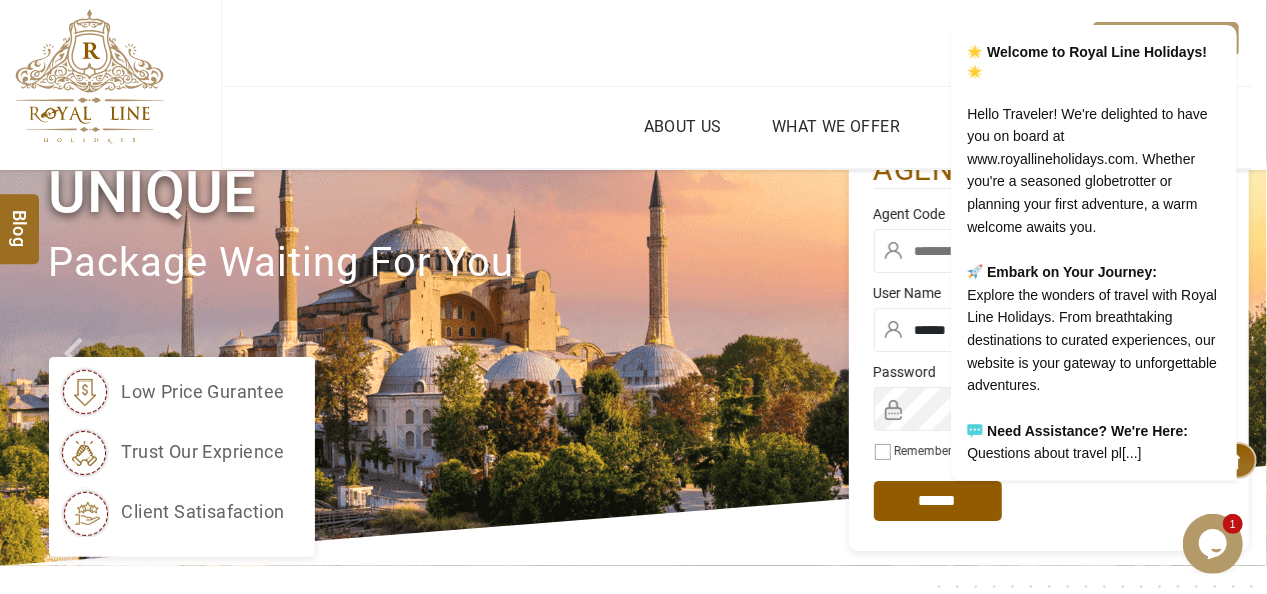 scroll, scrollTop: 520, scrollLeft: 0, axis: vertical 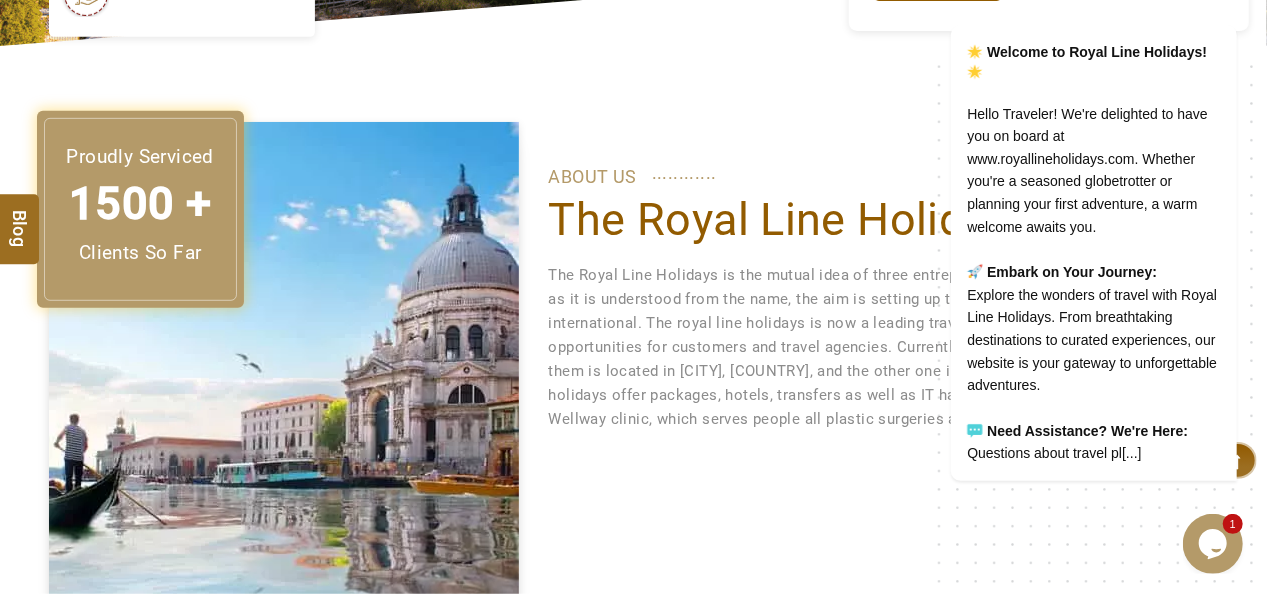 click at bounding box center (1235, -152) 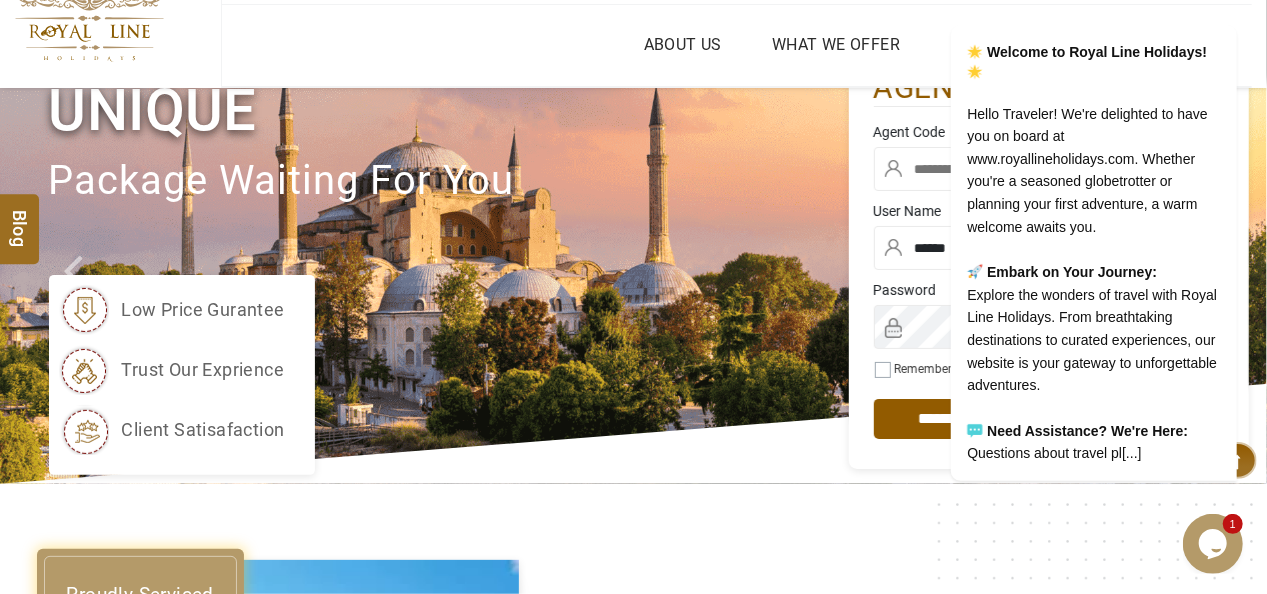 scroll, scrollTop: 0, scrollLeft: 0, axis: both 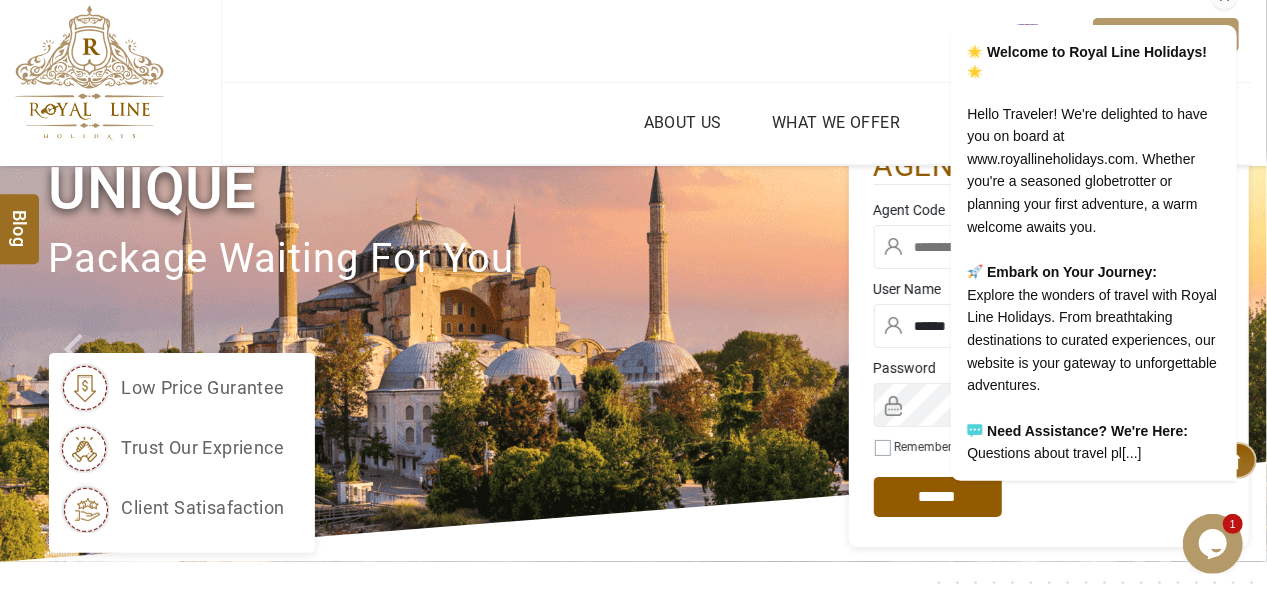 click on "Welcome to Royal Line Holidays!  Hello Traveler! We're delighted to have you on board at www.royallineholidays.com. Whether you're a seasoned globetrotter or planning your first adventure, a warm welcome awaits you.   Embark on Your Journey: Explore the wonders of travel with Royal Line Holidays. From breathtaking destinations to curated experiences, our website is your gateway to unforgettable adventures.   Need Assistance? We're Here: Questions about travel pl[...]" at bounding box center (1067, 254) 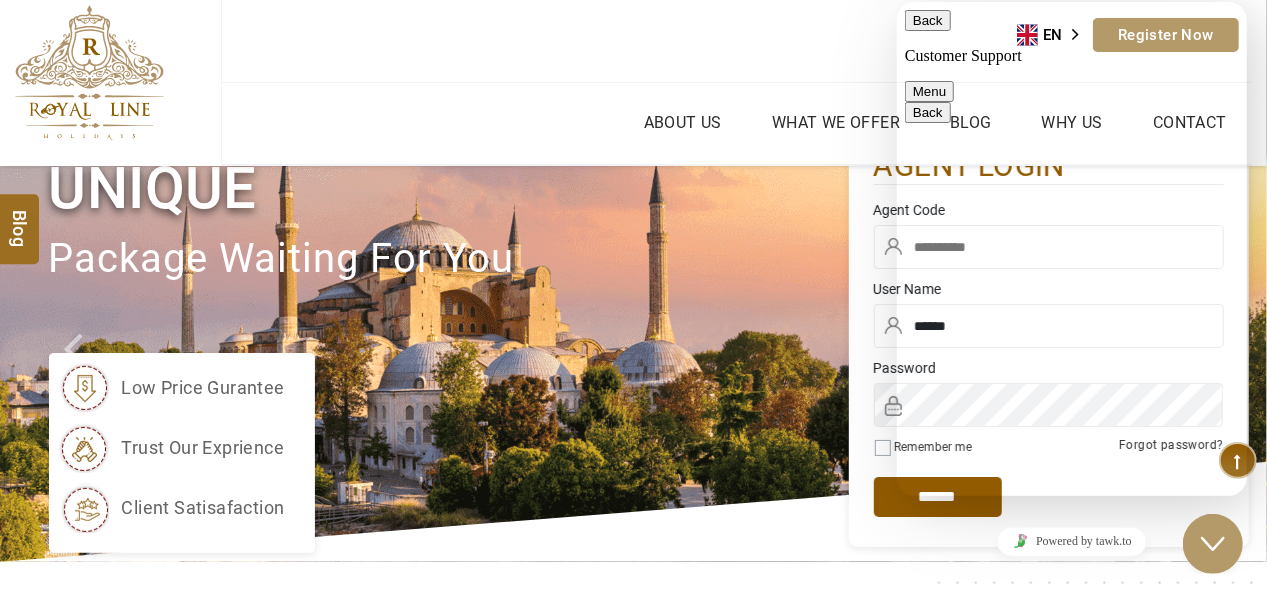 scroll, scrollTop: 288, scrollLeft: 0, axis: vertical 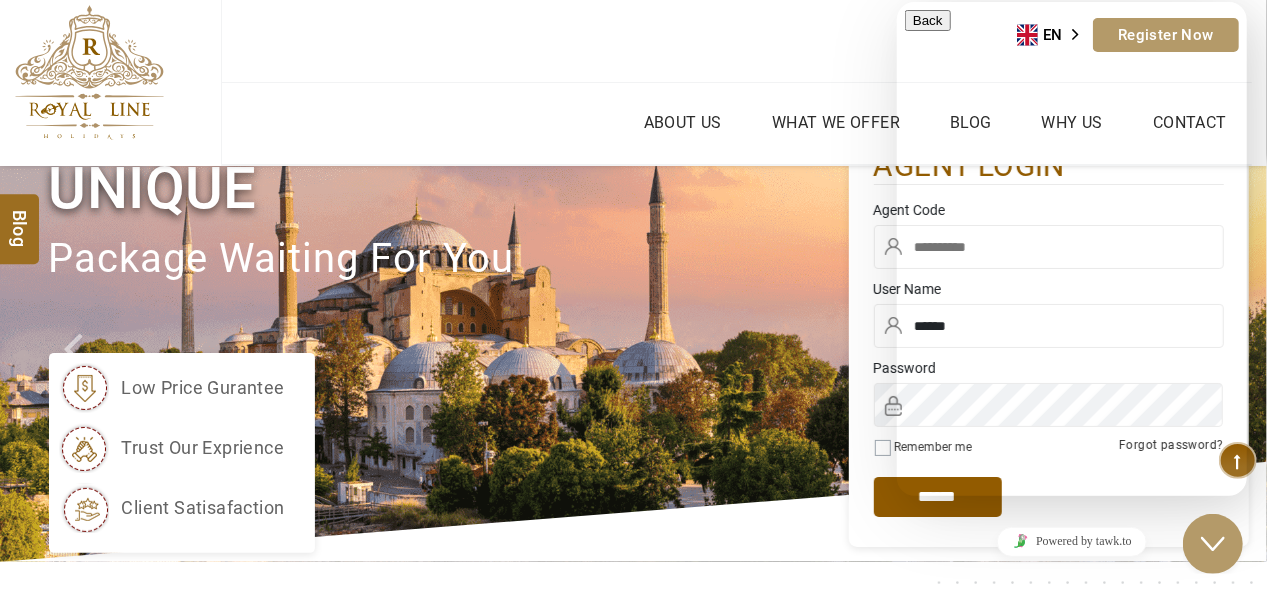 click on "Password Remember me Forgot password?" at bounding box center [1049, 407] 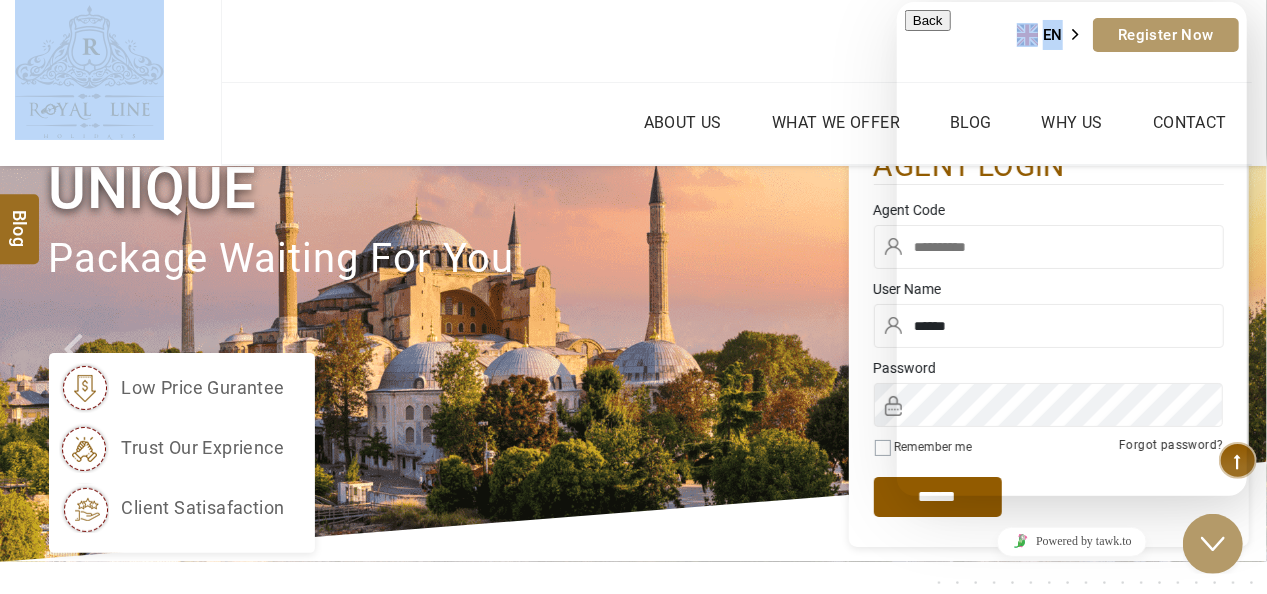 click on "AED  AED EUR  € USD  $ INR  ₹ THB  ฿ IDR  Rp BHD  BHD TRY  ₺ Credit Limit EN HE AR ES PT ZH Helpline
+971 55 344 0168 Register Now +971 55 344 0168 info@royallineholidays.com" at bounding box center (736, 39) 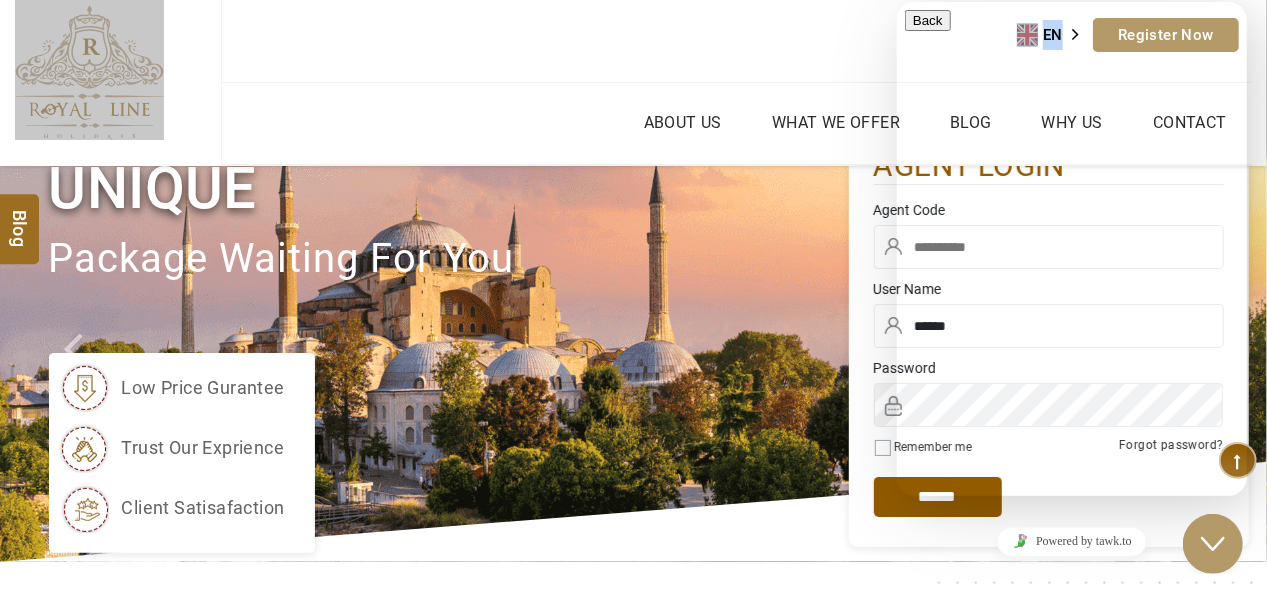 click on "Close Chat This icon closes the chat window." 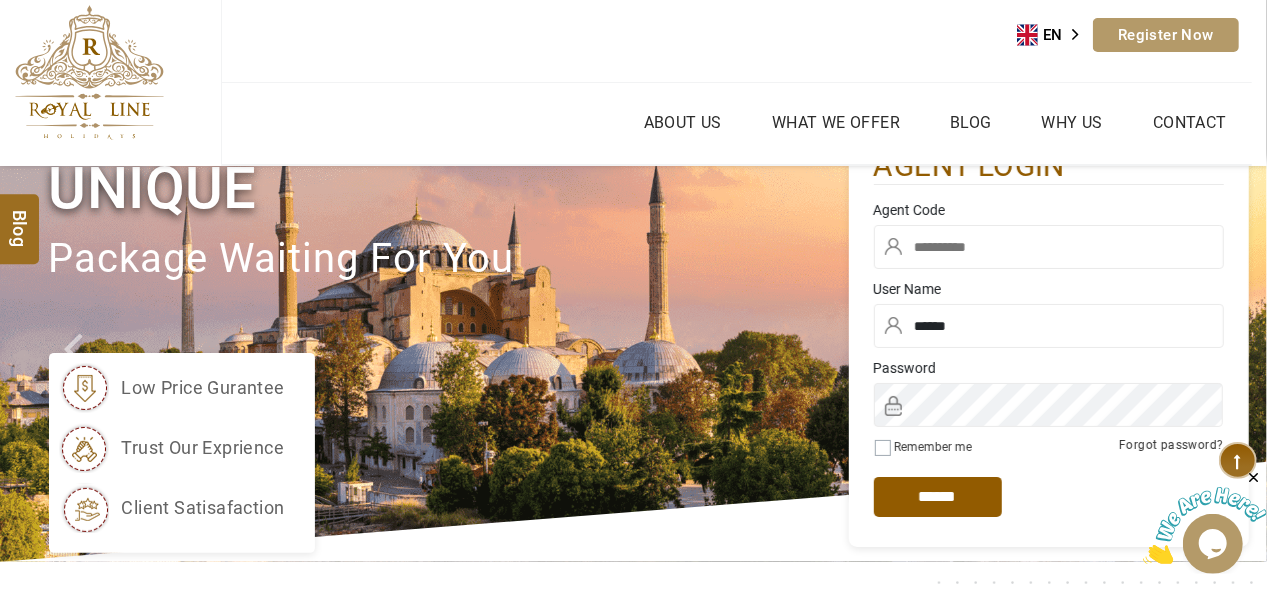 click at bounding box center [1049, 247] 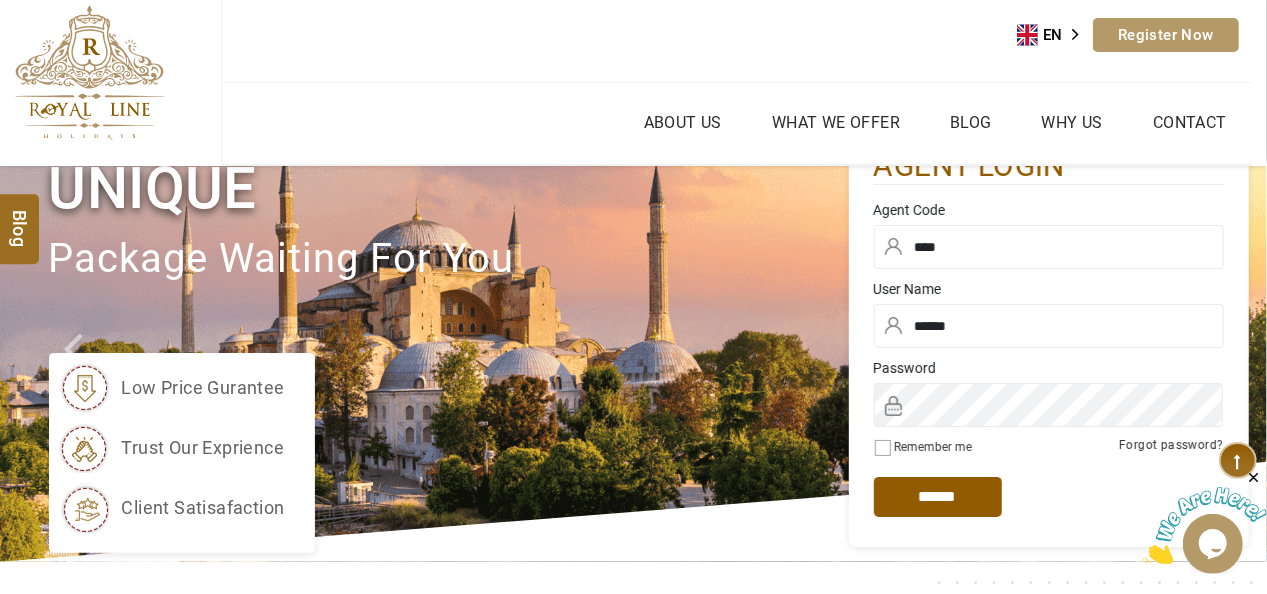 type on "****" 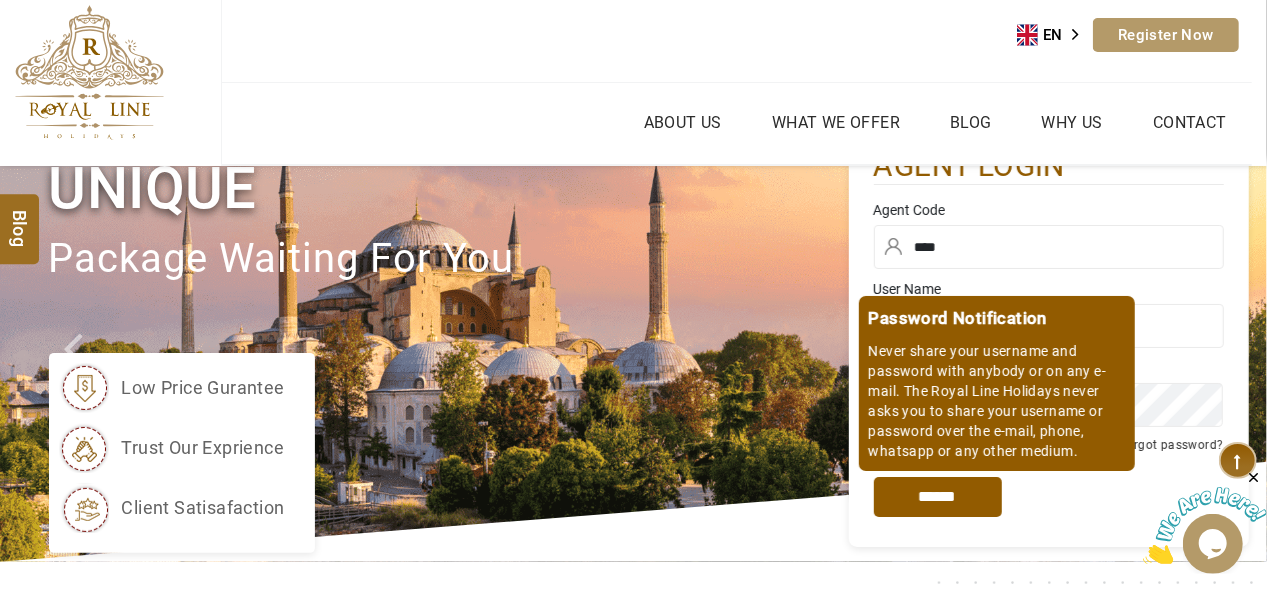 click on "*****" at bounding box center (938, 497) 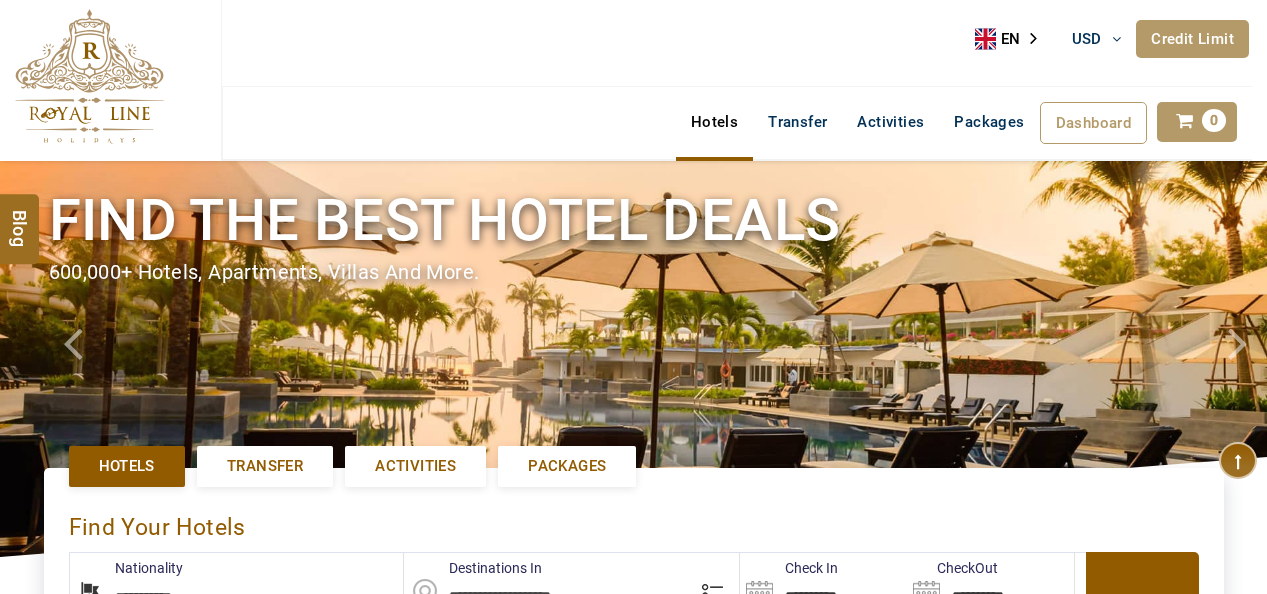 select on "**********" 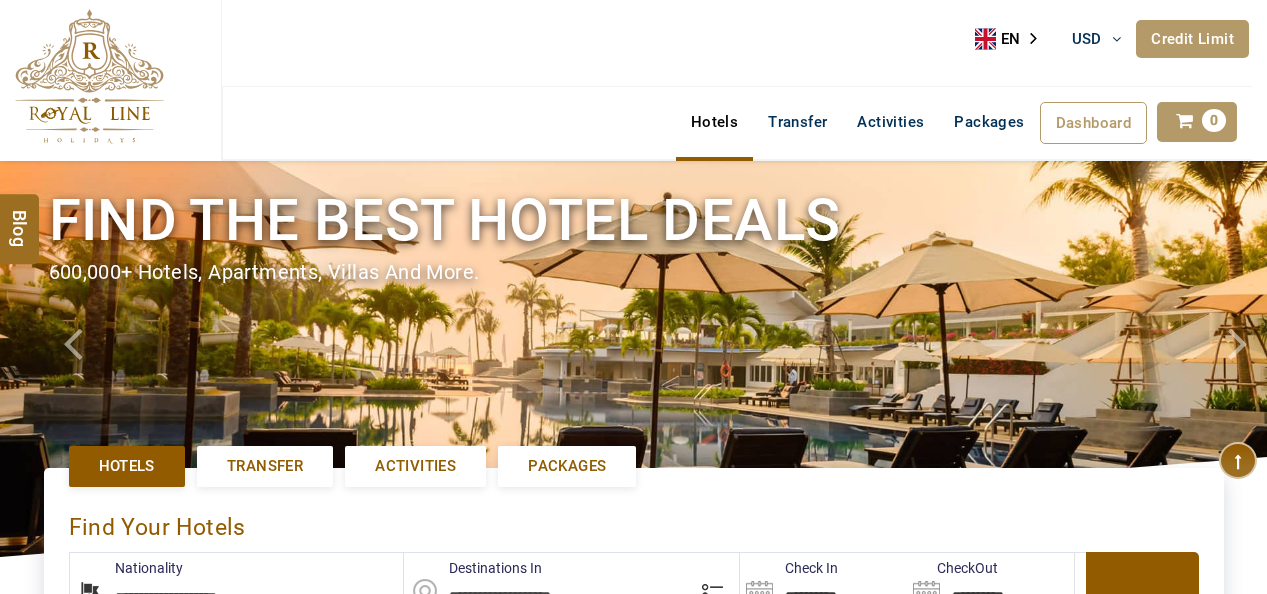 type on "**********" 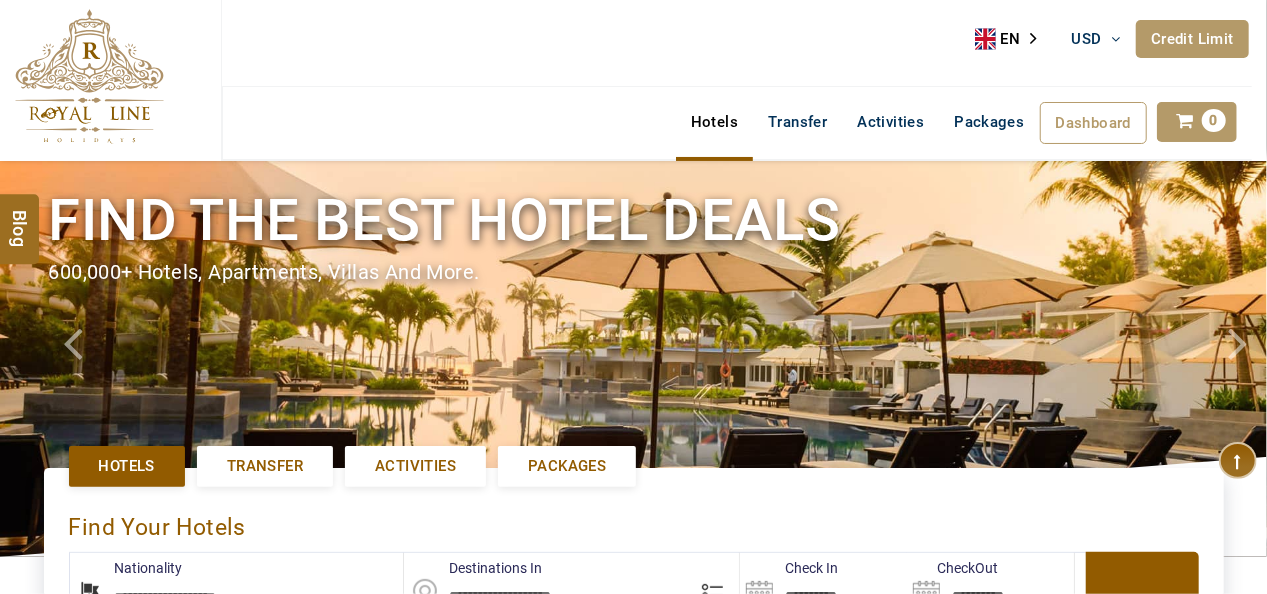 scroll, scrollTop: 520, scrollLeft: 0, axis: vertical 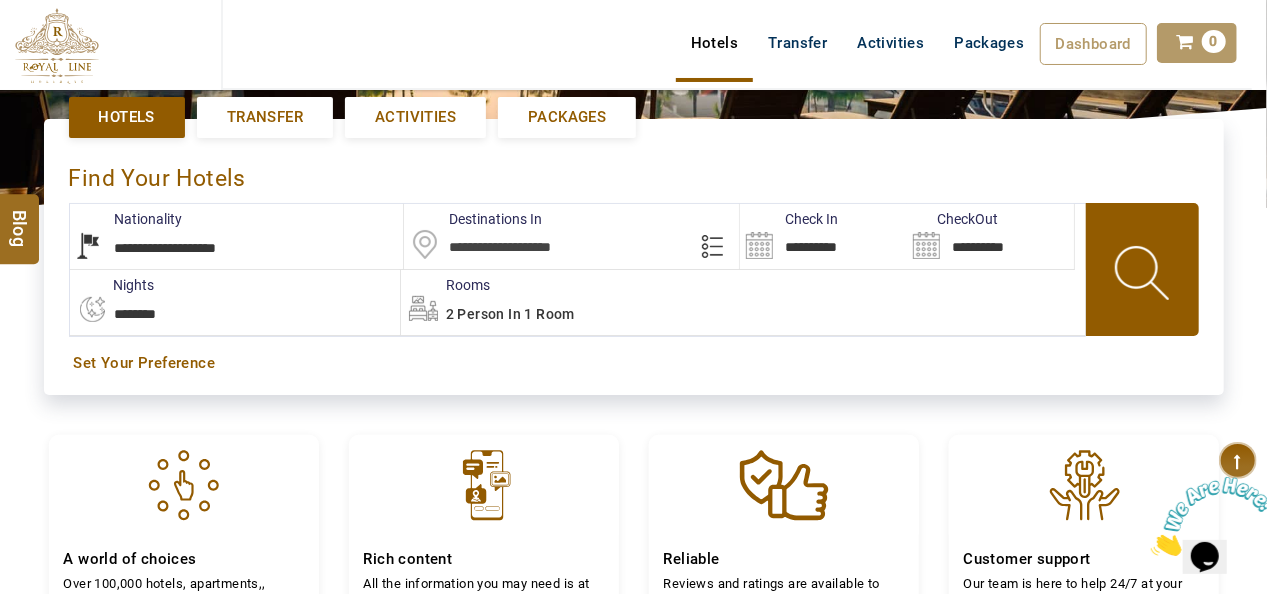 click on "**********" at bounding box center (237, 236) 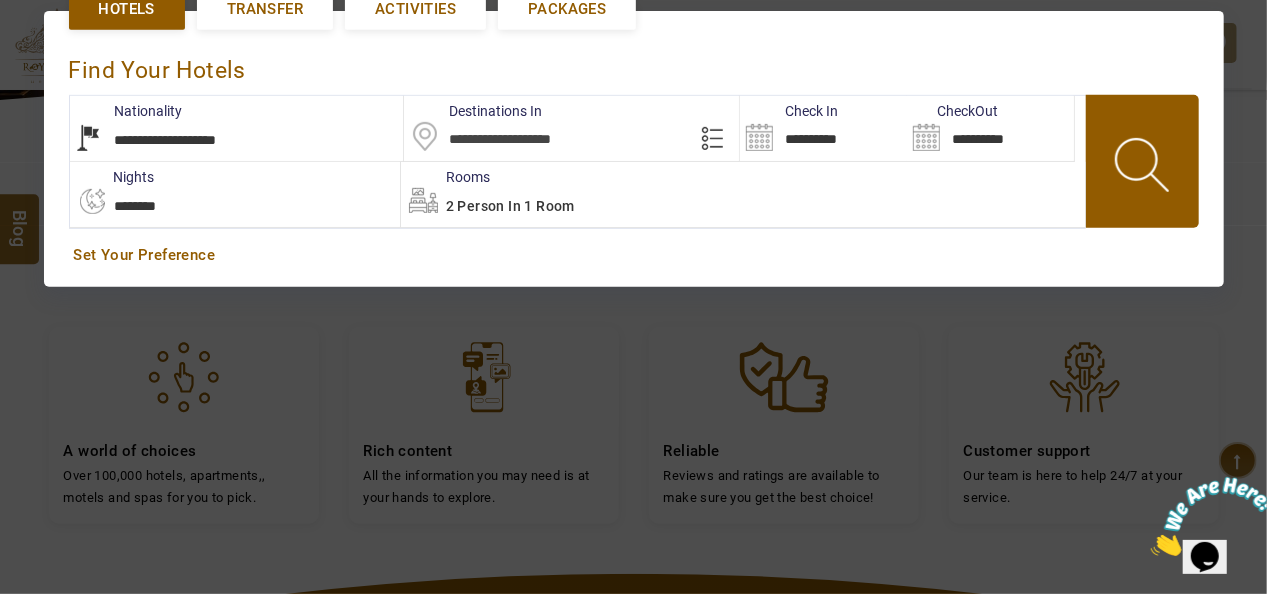 scroll, scrollTop: 459, scrollLeft: 0, axis: vertical 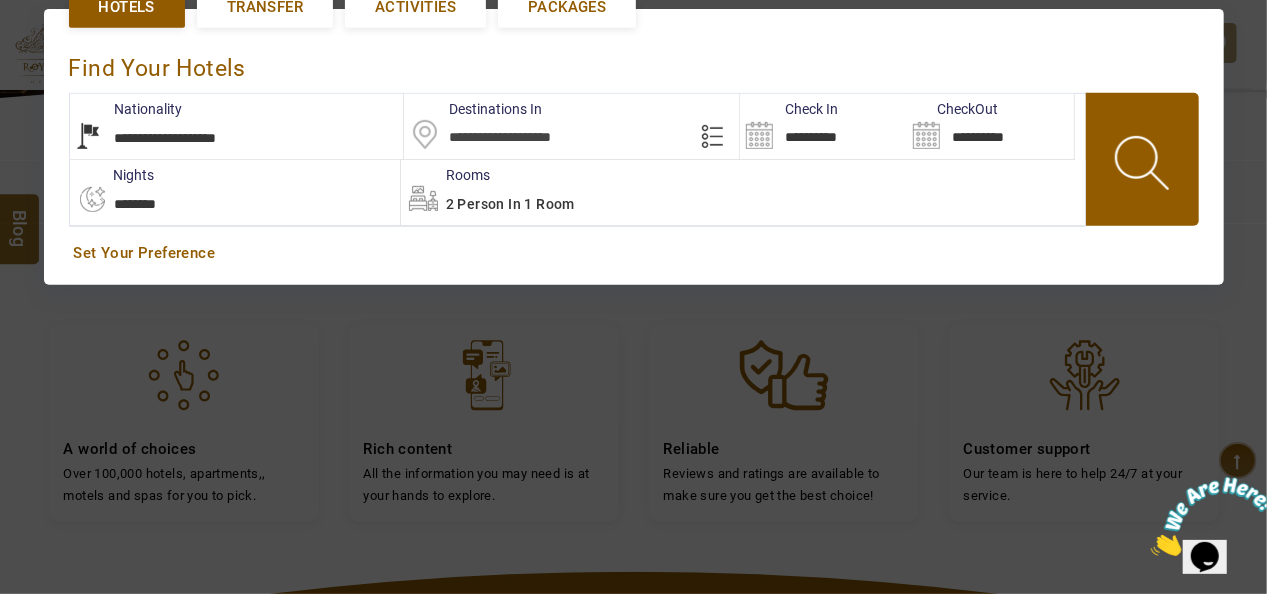 select on "*******" 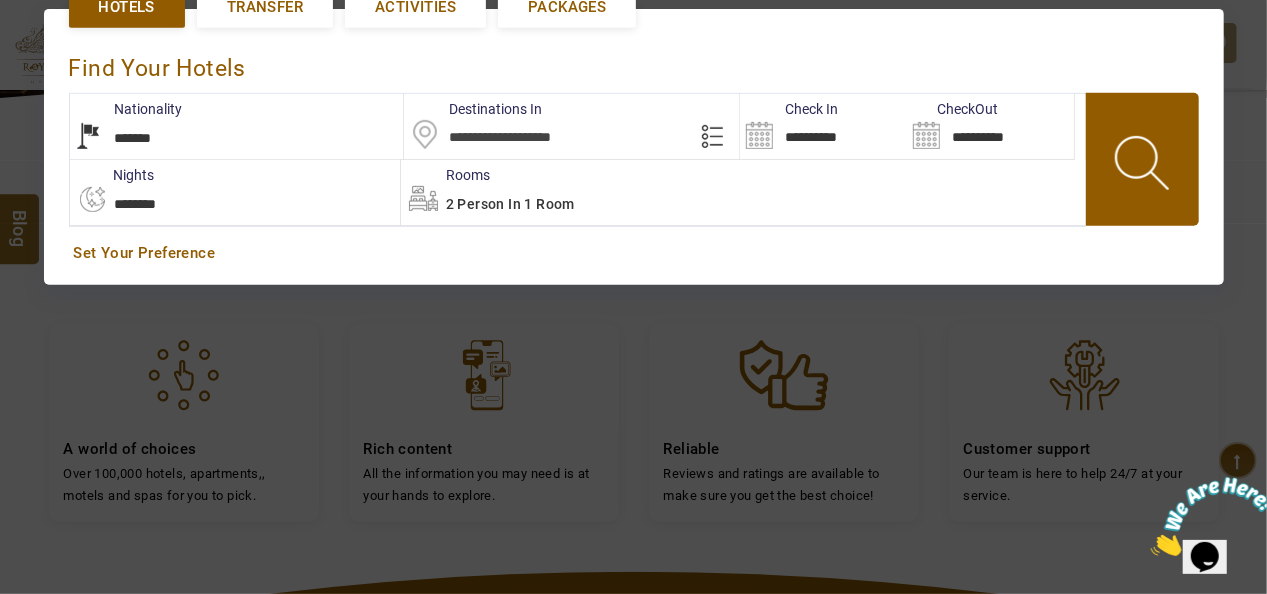 click on "**********" at bounding box center (237, 126) 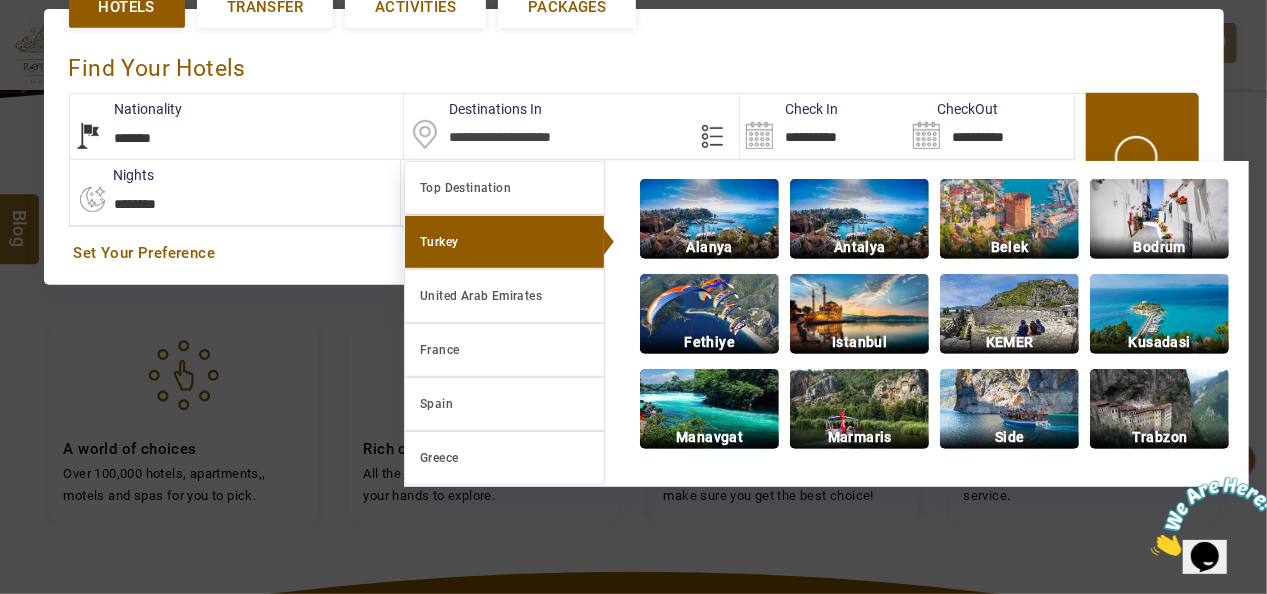 click on "Turkey" at bounding box center (504, 242) 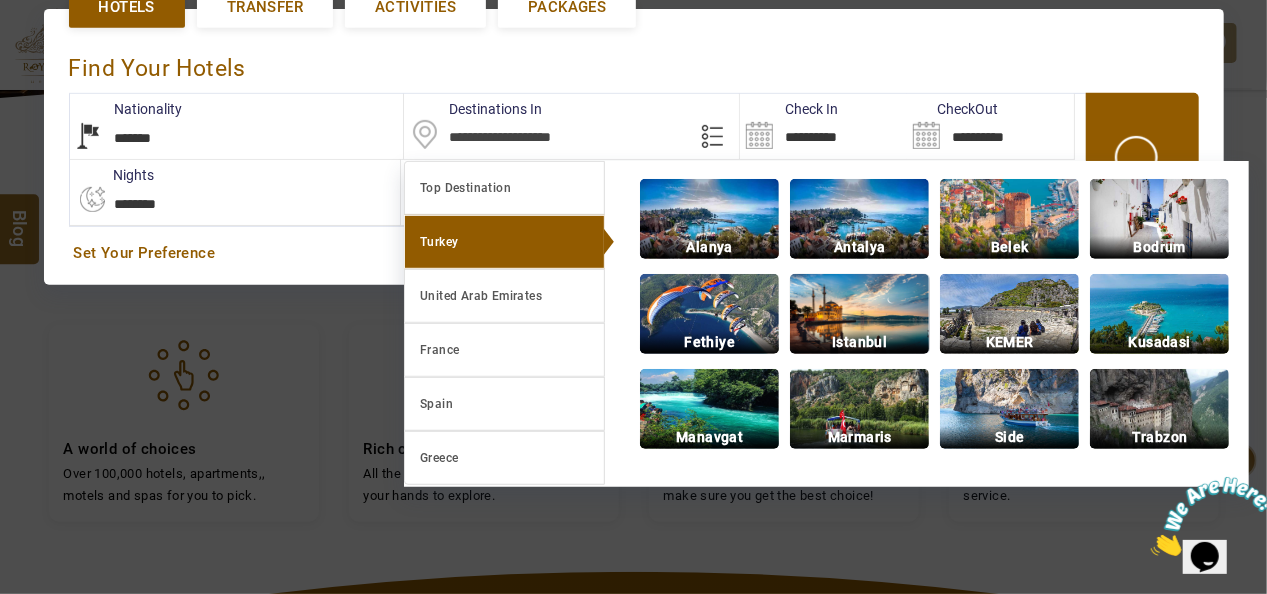 click at bounding box center [859, 314] 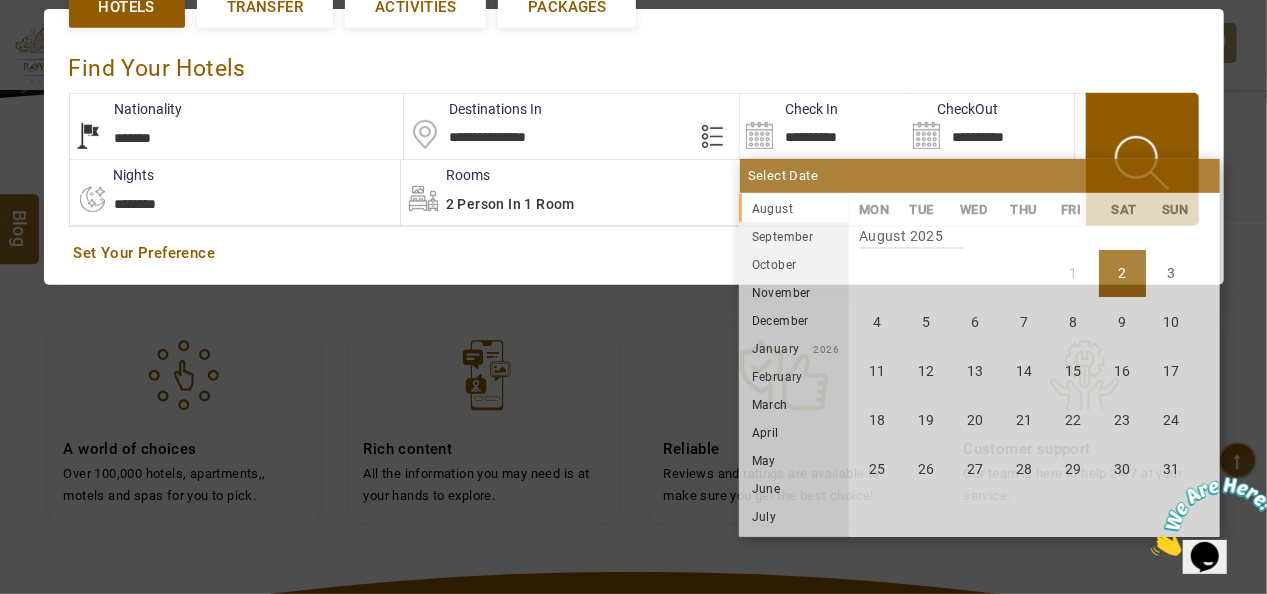 click on "**********" at bounding box center [823, 126] 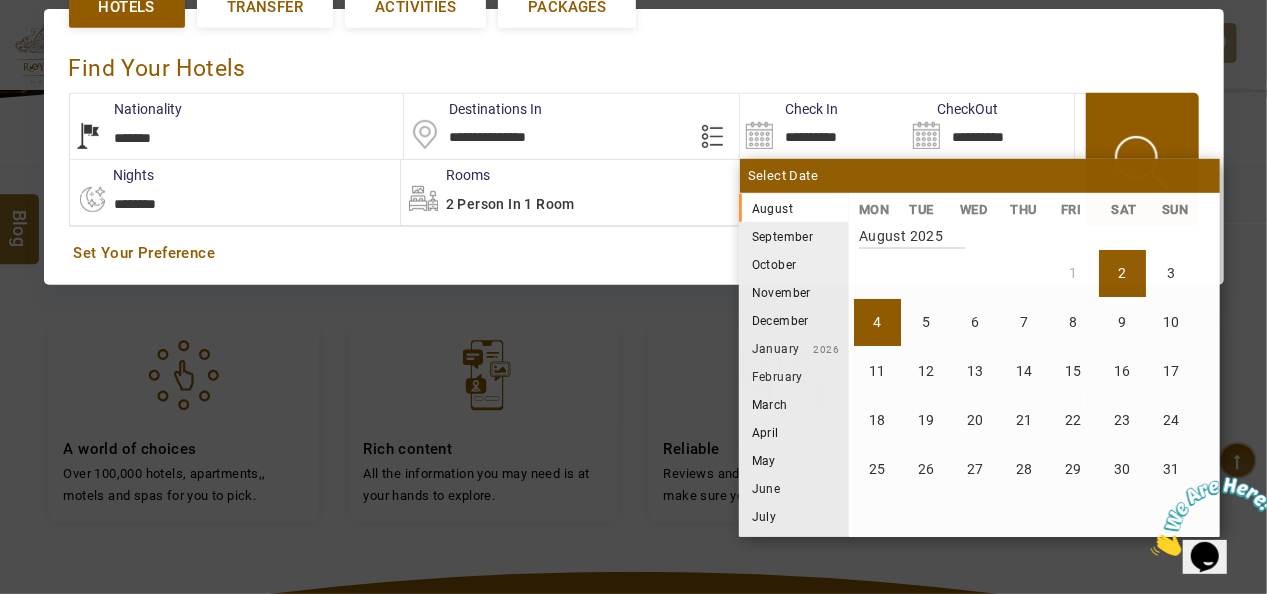 click on "**********" at bounding box center [633, 146] 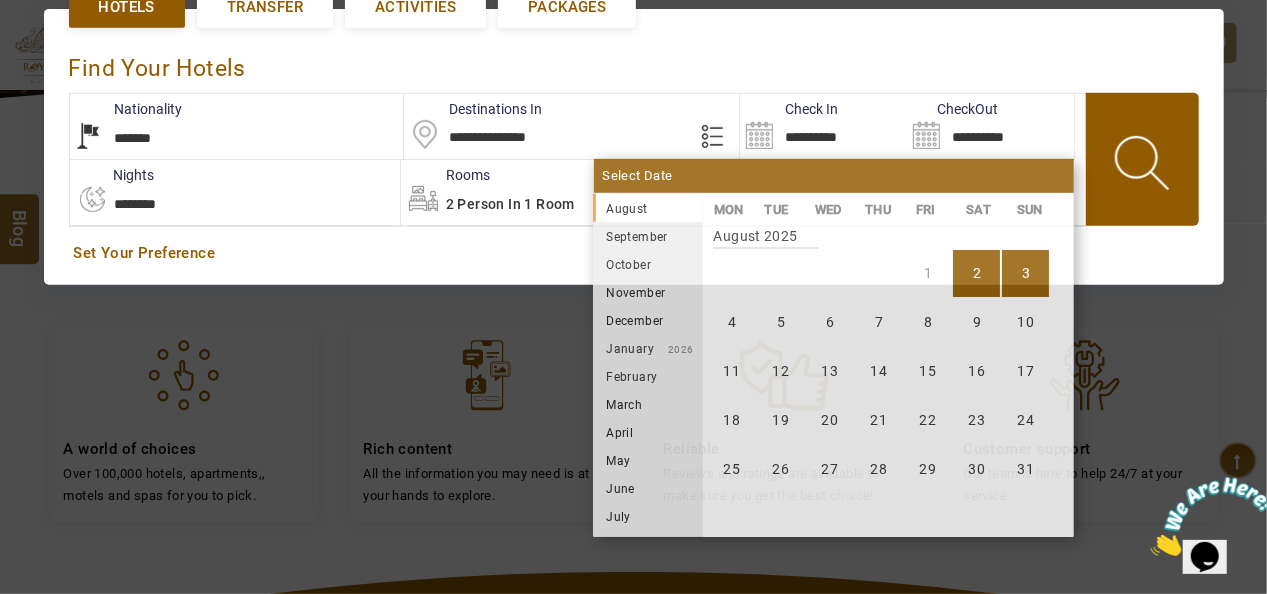 click on "**********" at bounding box center (990, 126) 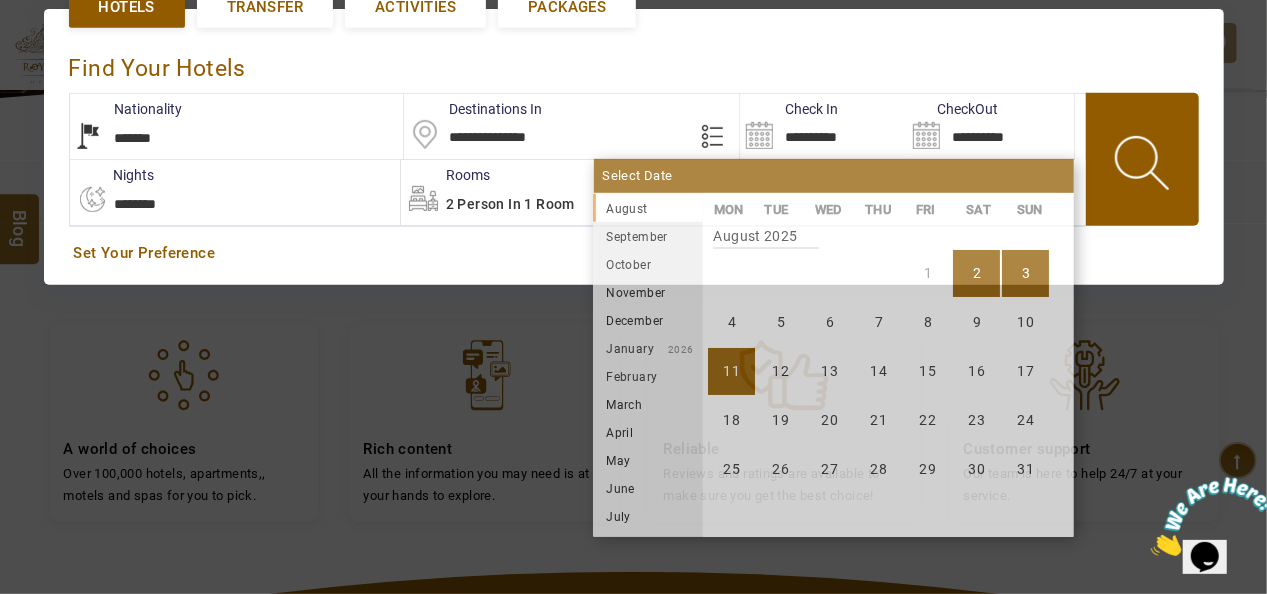 click on "**********" at bounding box center (633, 146) 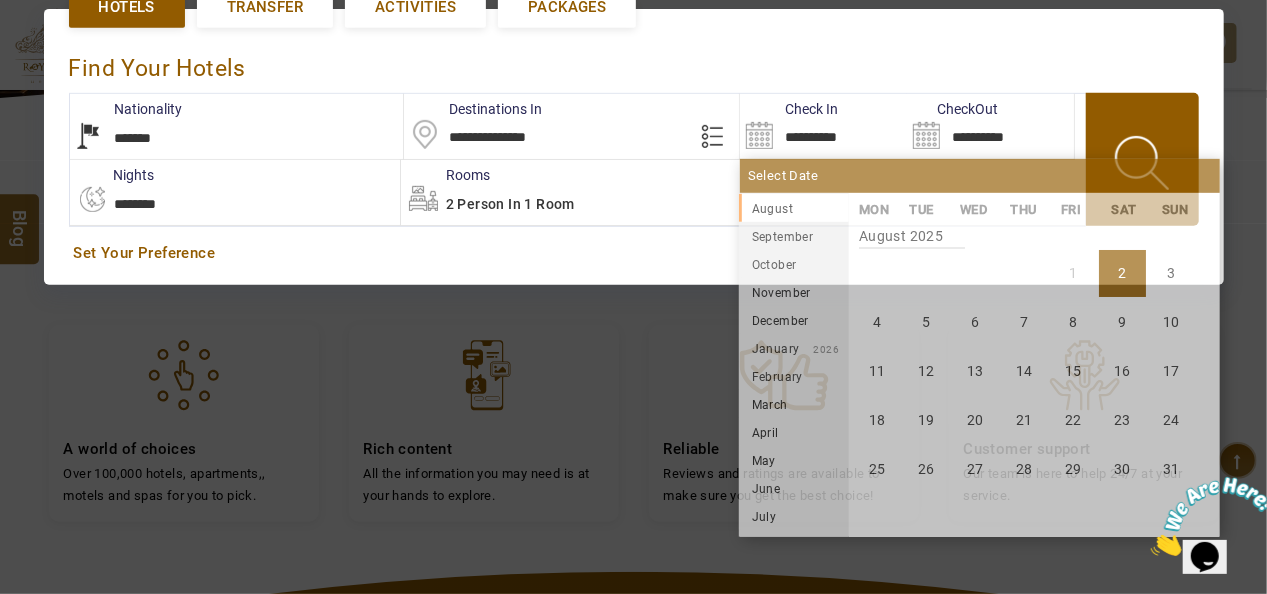 click on "**********" at bounding box center (823, 126) 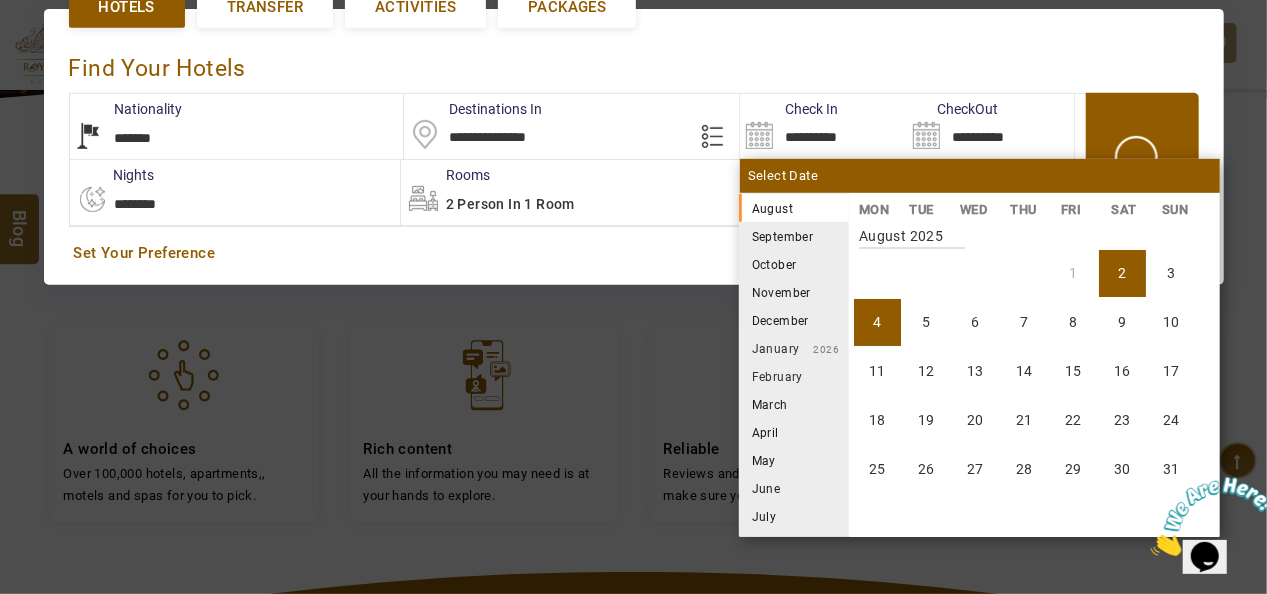 click on "**********" at bounding box center (634, 146) 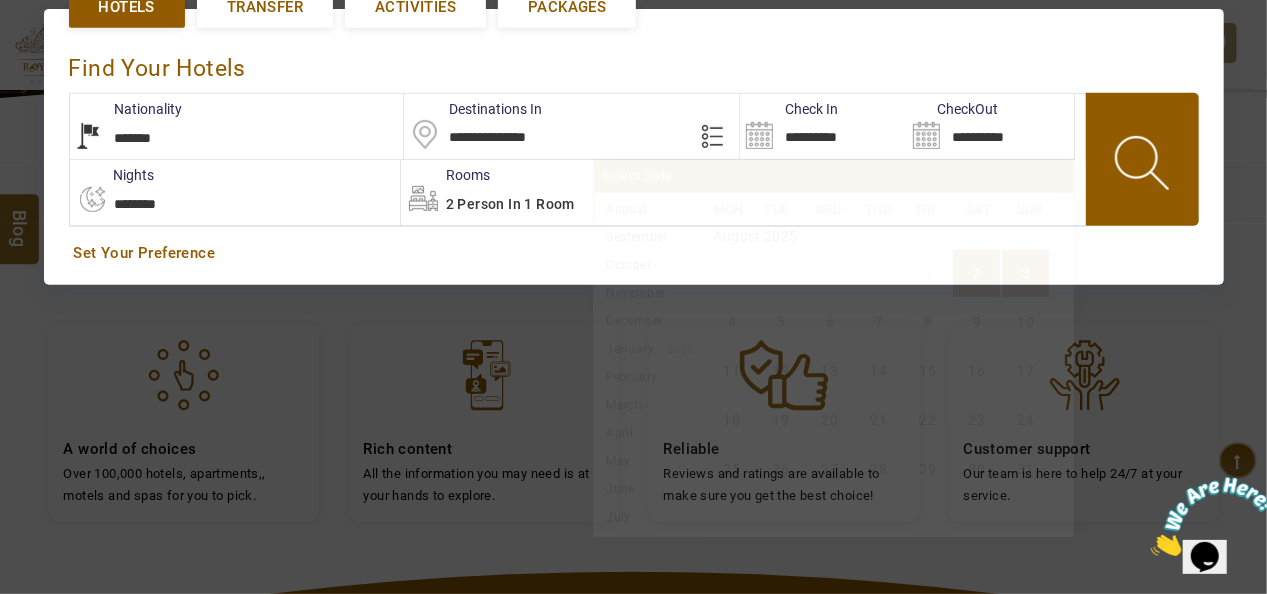 click on "**********" at bounding box center [990, 126] 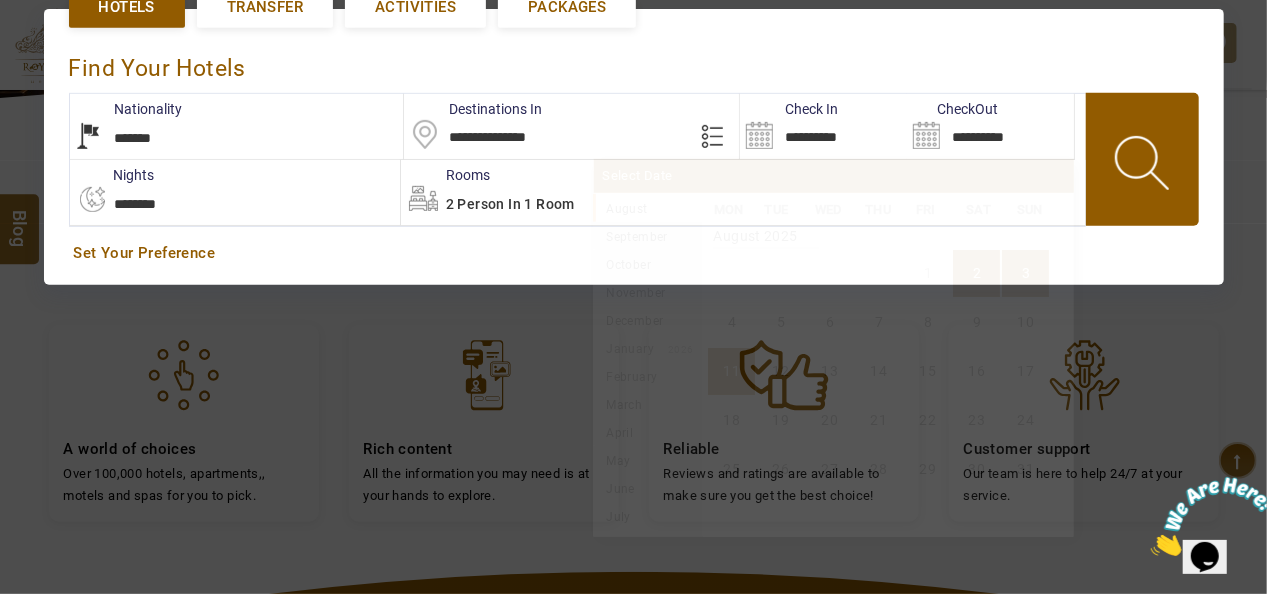 click on "**********" at bounding box center (633, 146) 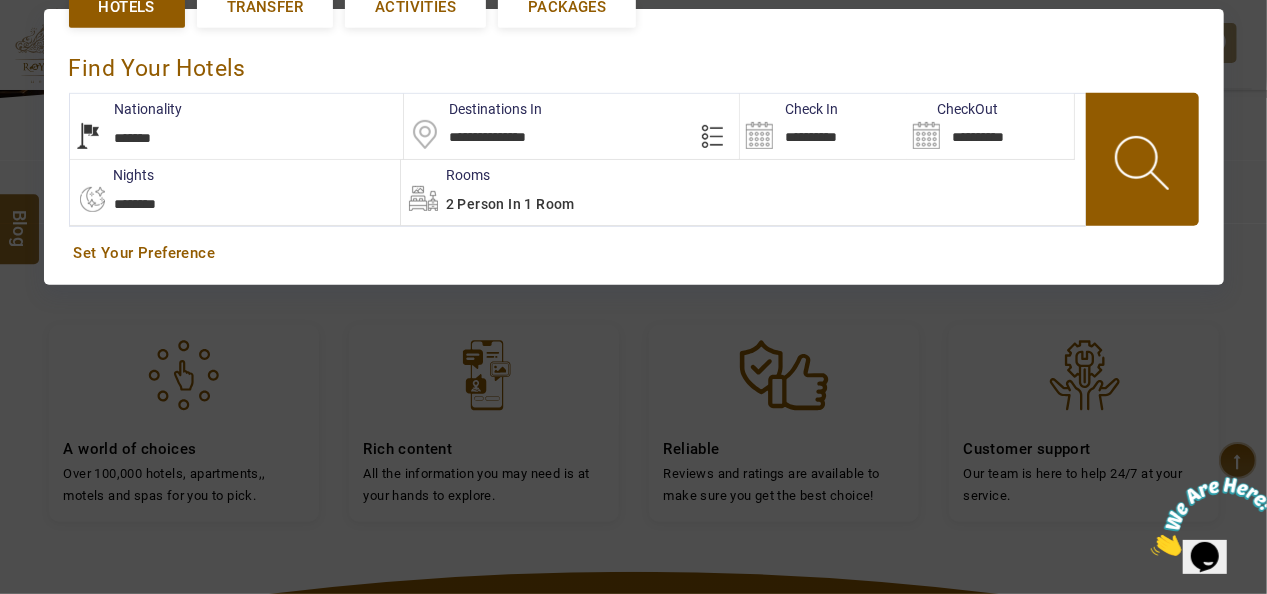 click on "2 Person in    1 Room" at bounding box center (743, 192) 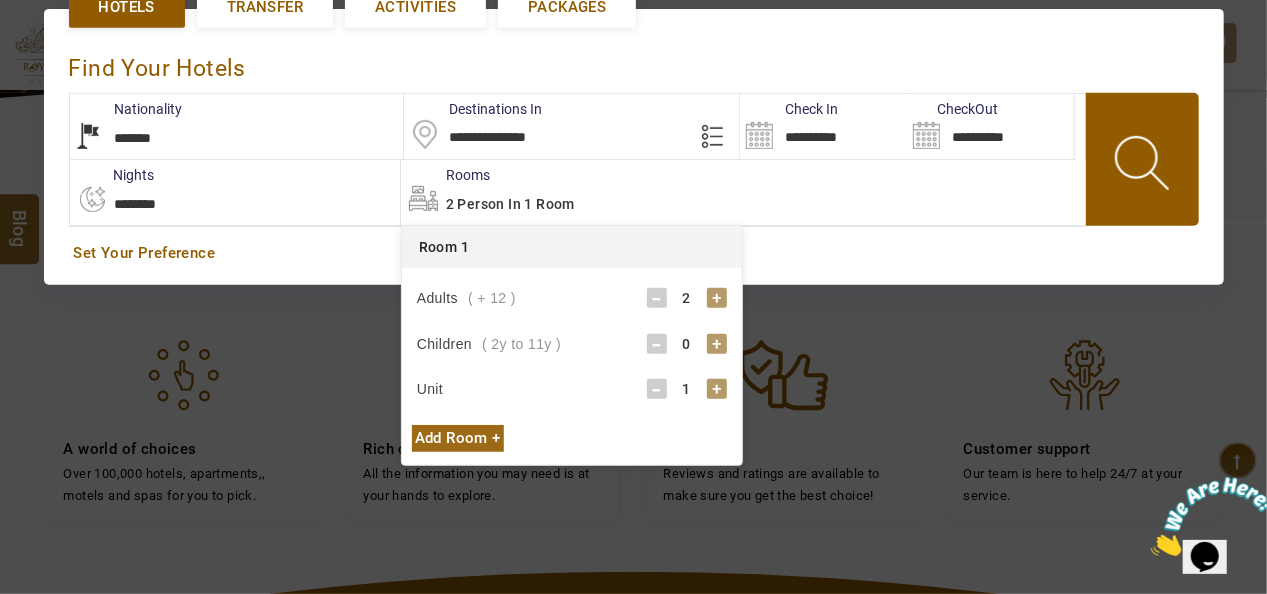 click on "2 Person in    1 Room" at bounding box center (743, 192) 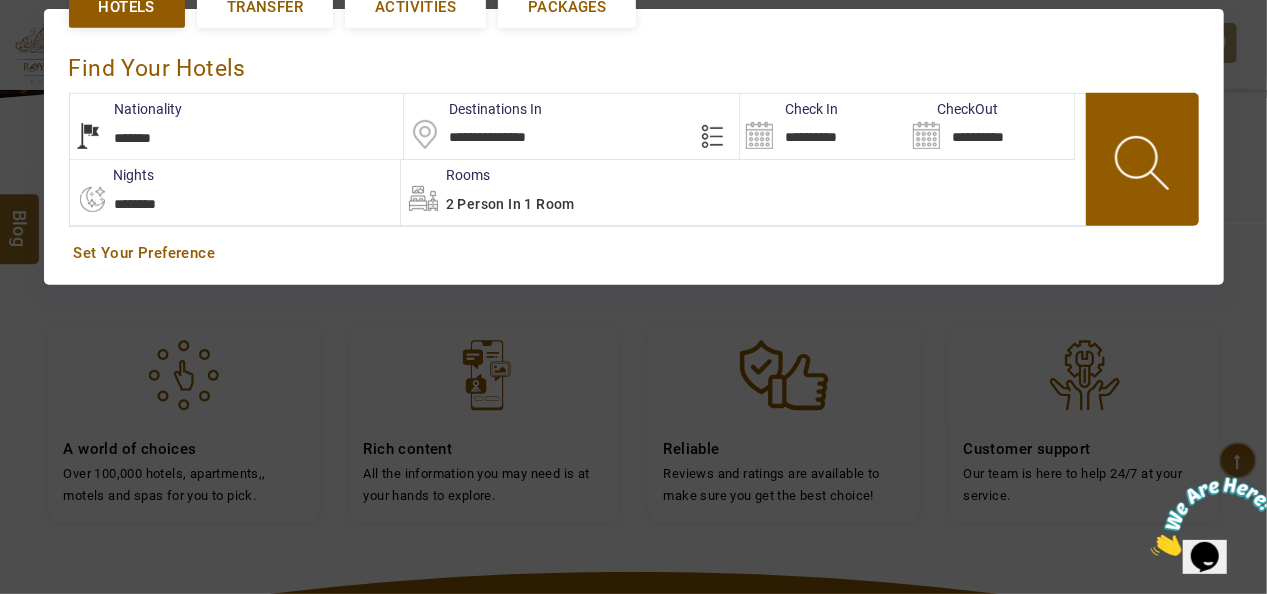 drag, startPoint x: 732, startPoint y: 209, endPoint x: 760, endPoint y: 192, distance: 32.75668 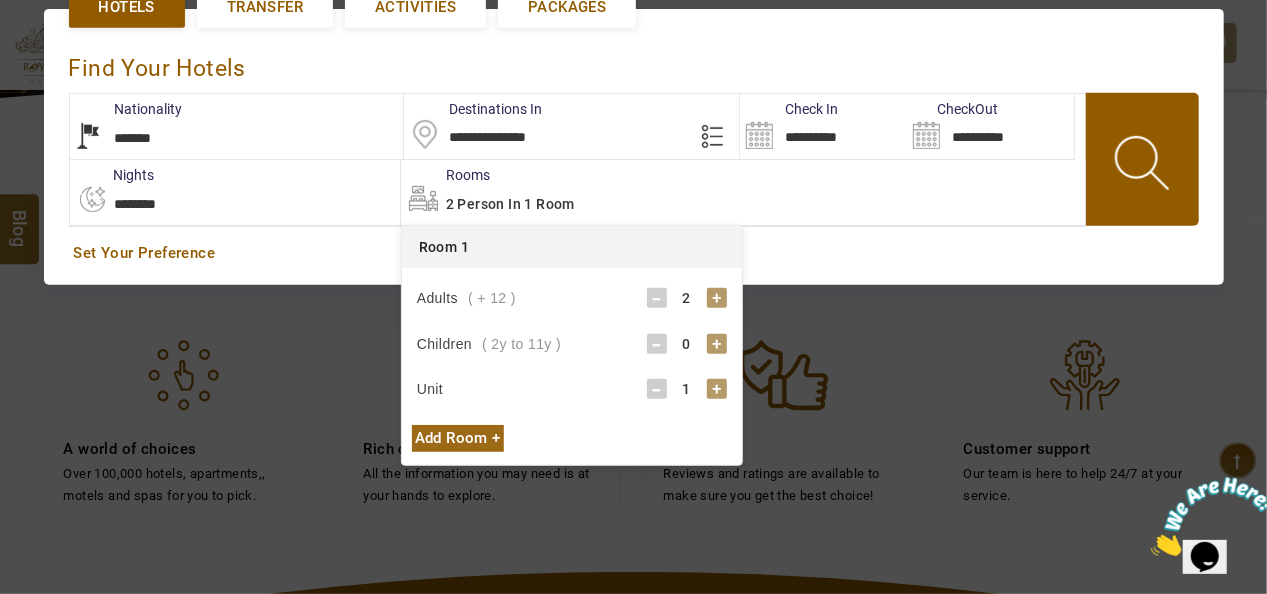 click at bounding box center (1144, 166) 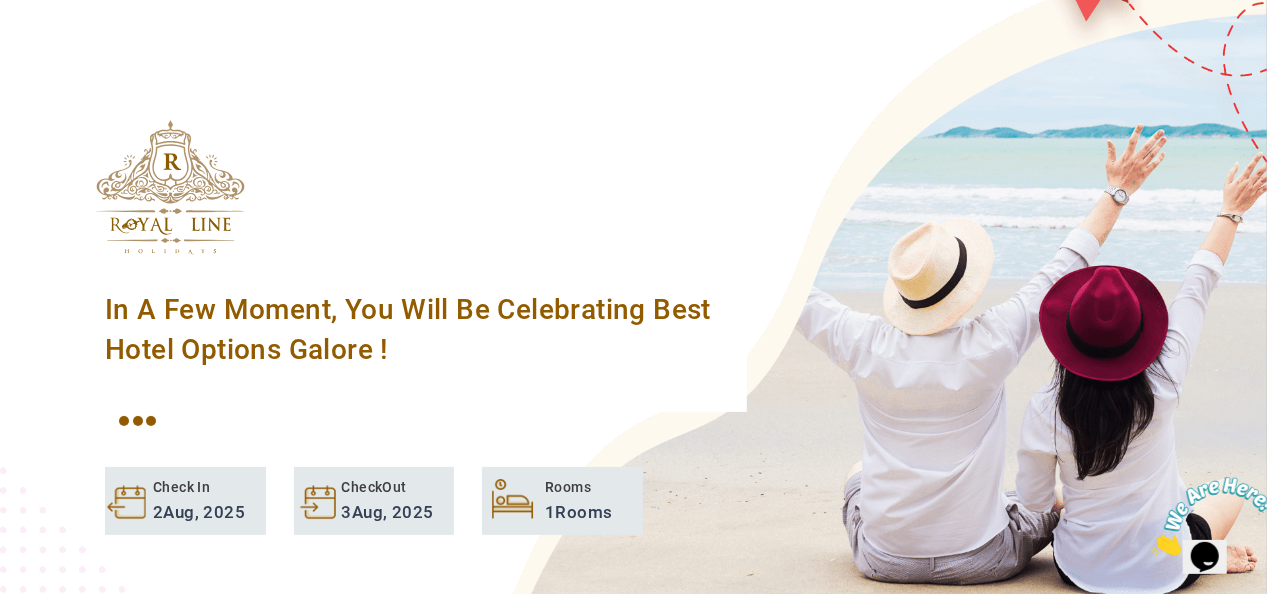 click on "In A Few Moment, You Will Be Celebrating Best Hotel options galore ! Check In   2 Aug, 2025 CheckOut 3 Aug, 2025 Rooms 1 Rooms Please Wait" at bounding box center [412, 407] 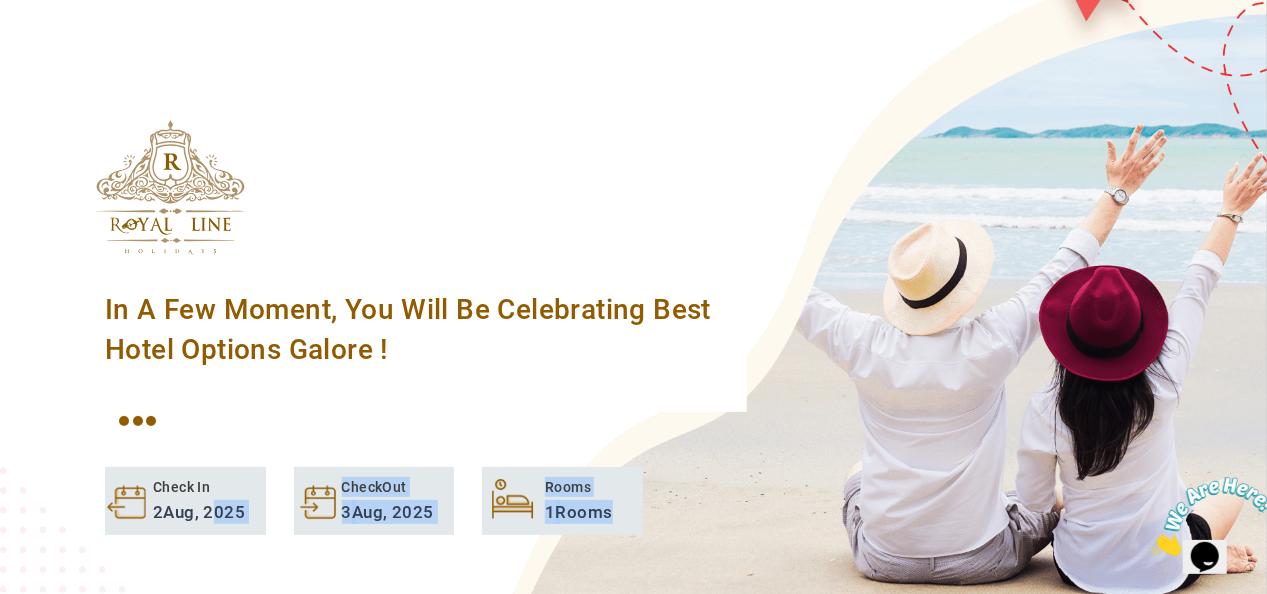 drag, startPoint x: 212, startPoint y: 519, endPoint x: 1081, endPoint y: 289, distance: 898.9221 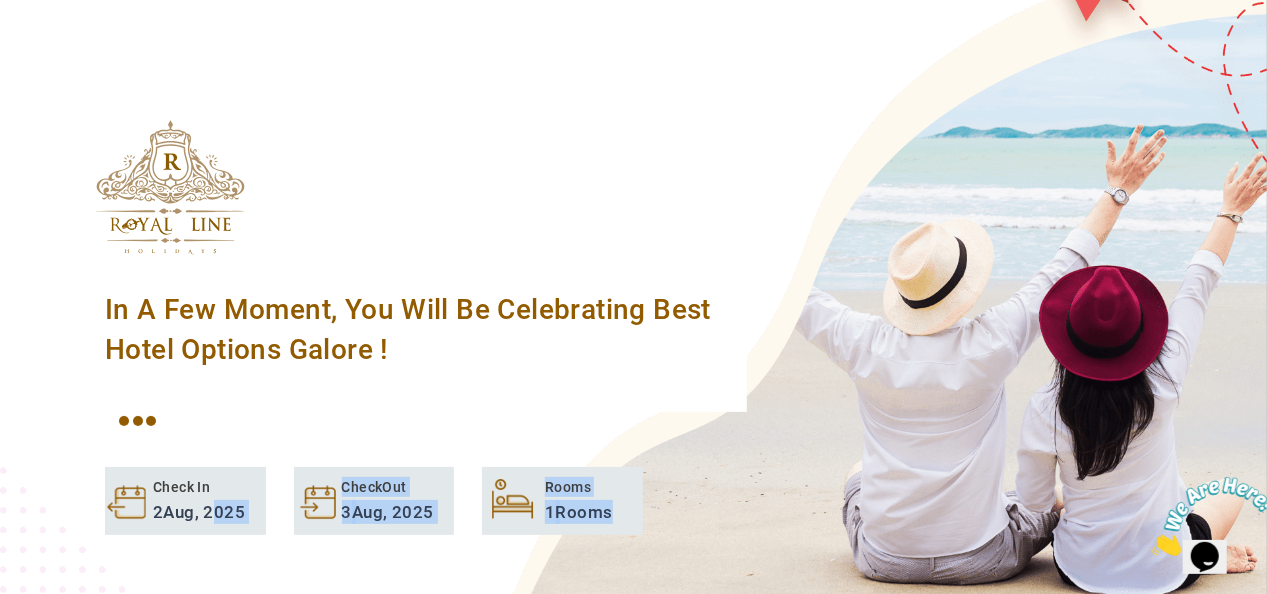 click at bounding box center (170, 187) 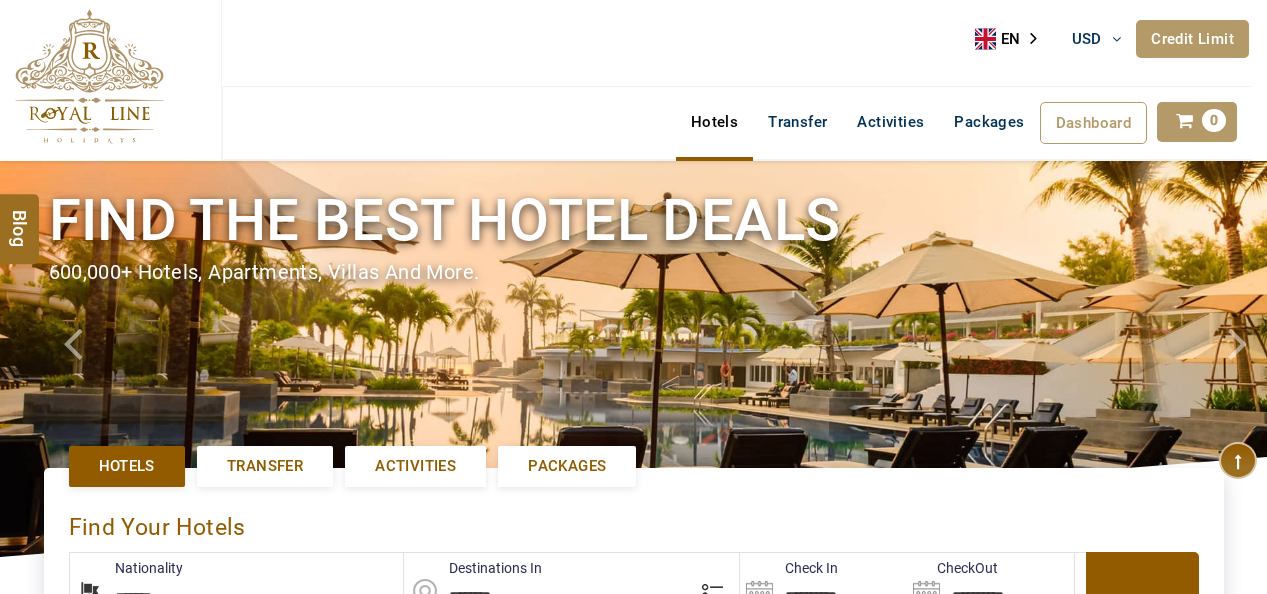 select on "*******" 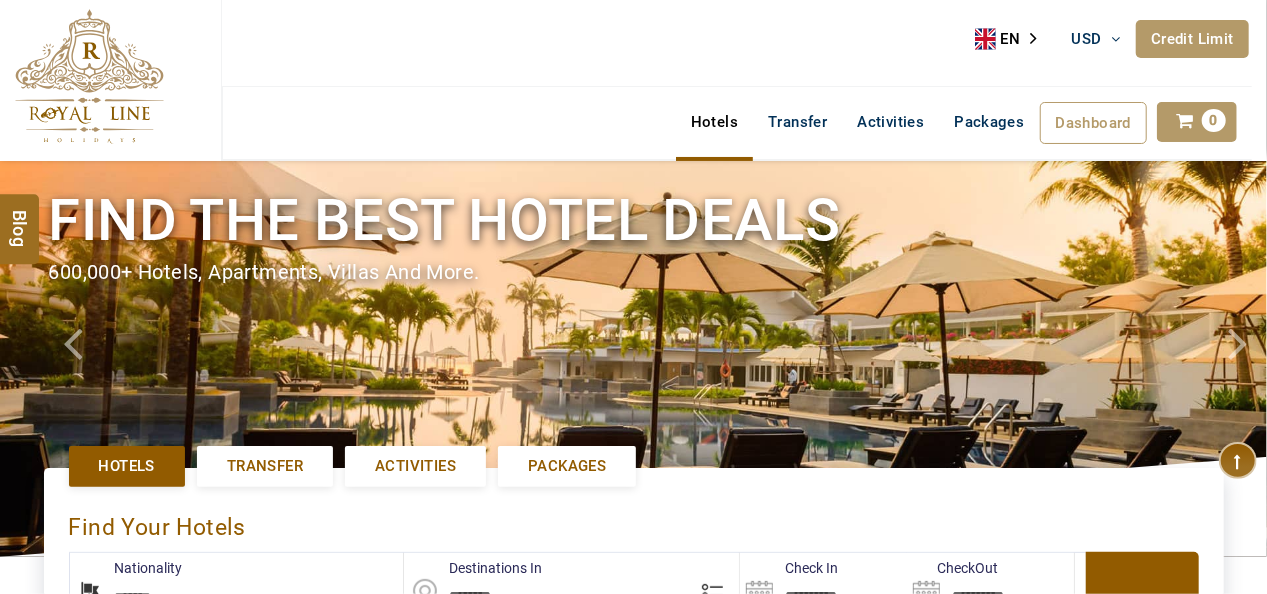 type on "**********" 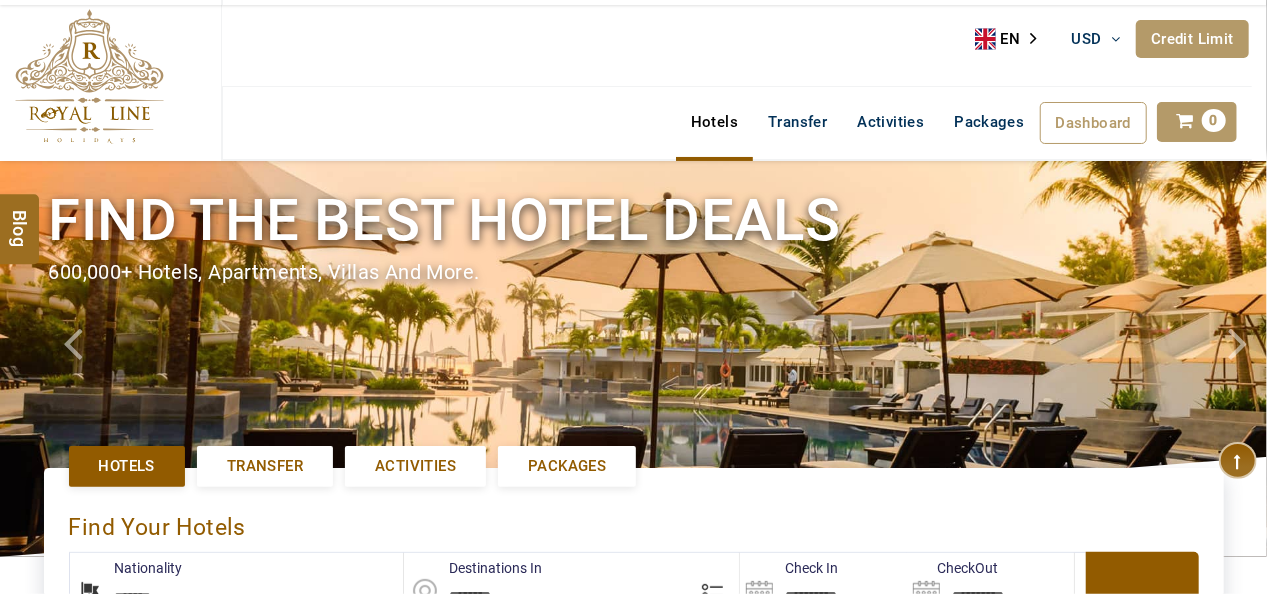 scroll, scrollTop: 520, scrollLeft: 0, axis: vertical 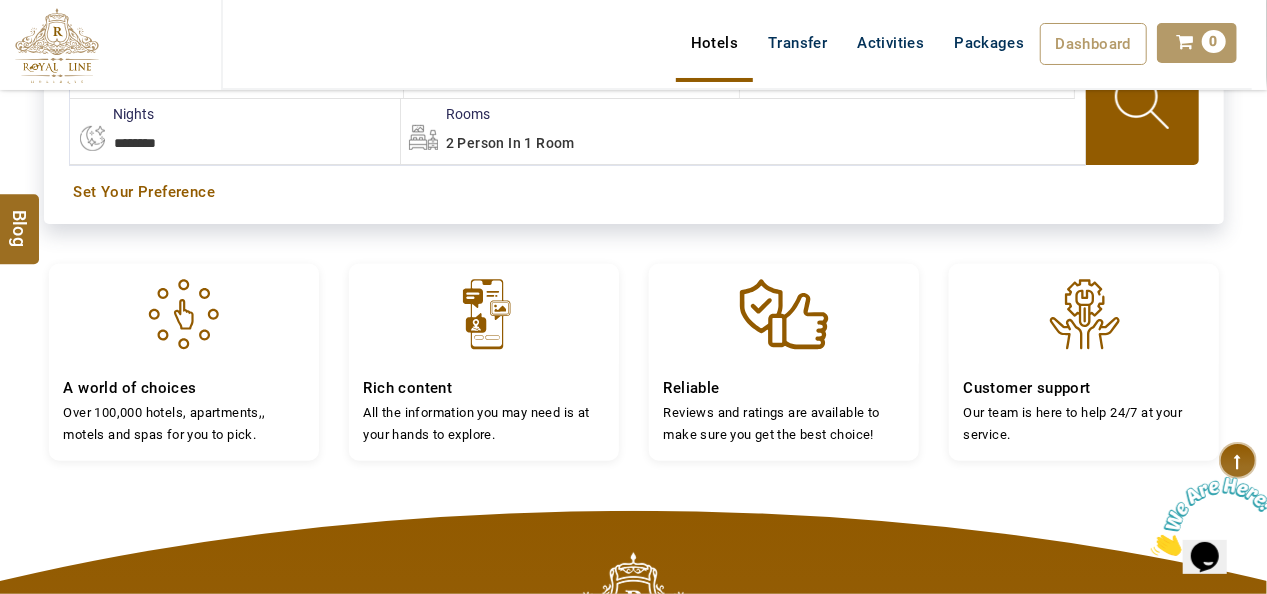 click on "Hotels" at bounding box center [714, 43] 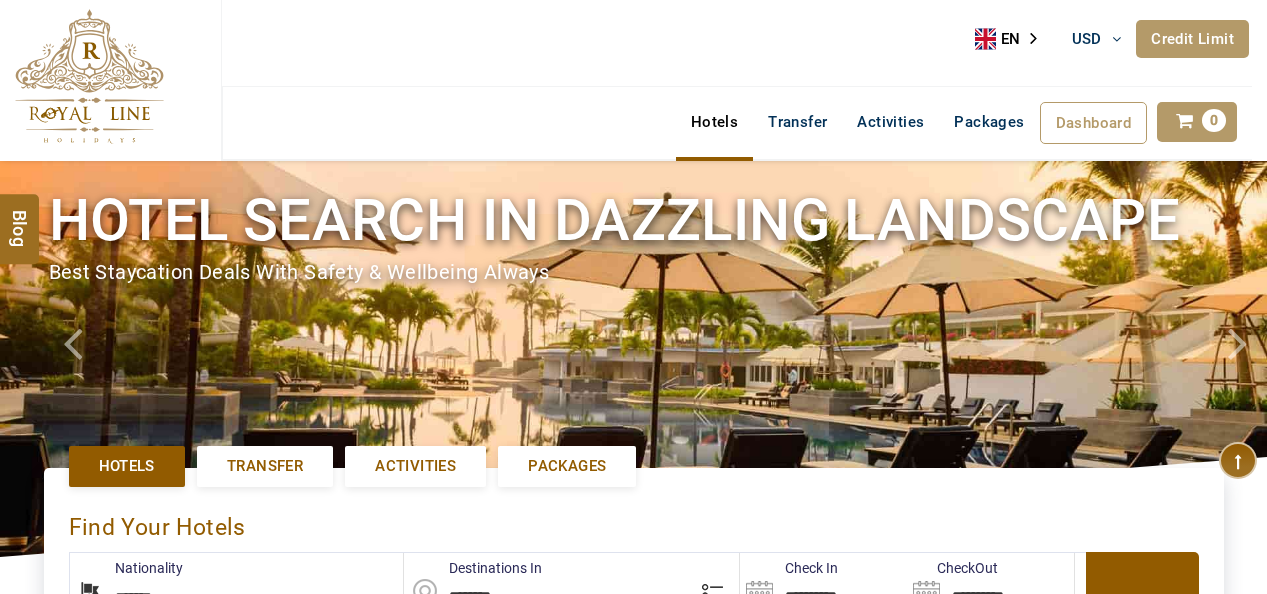 select on "*******" 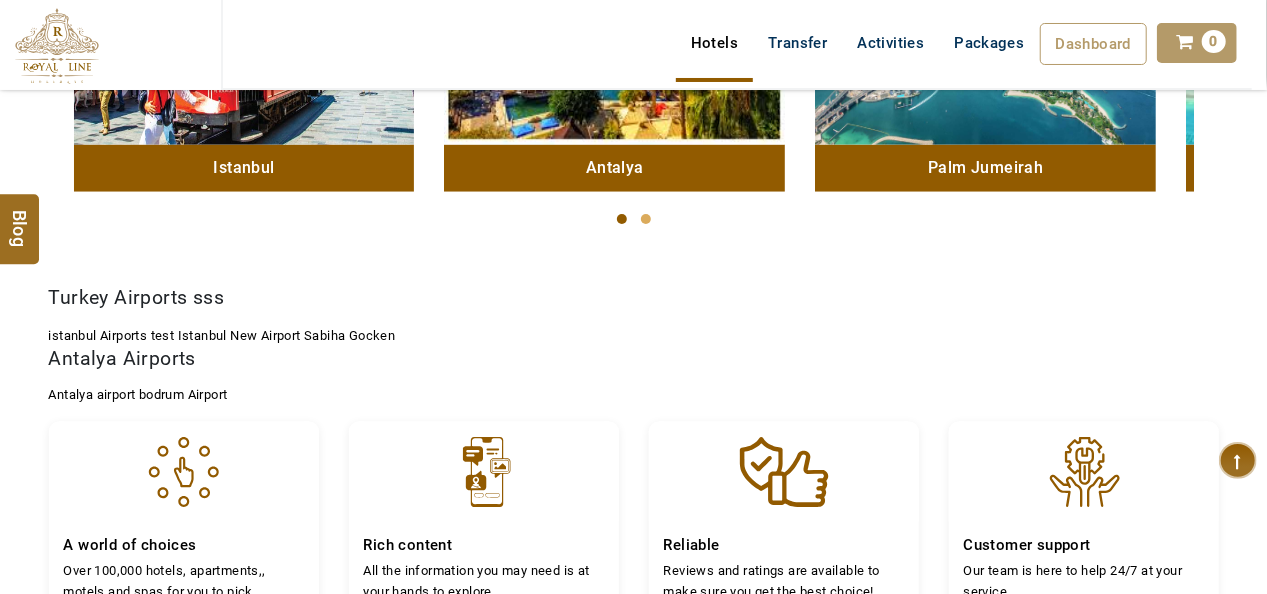 scroll, scrollTop: 1481, scrollLeft: 0, axis: vertical 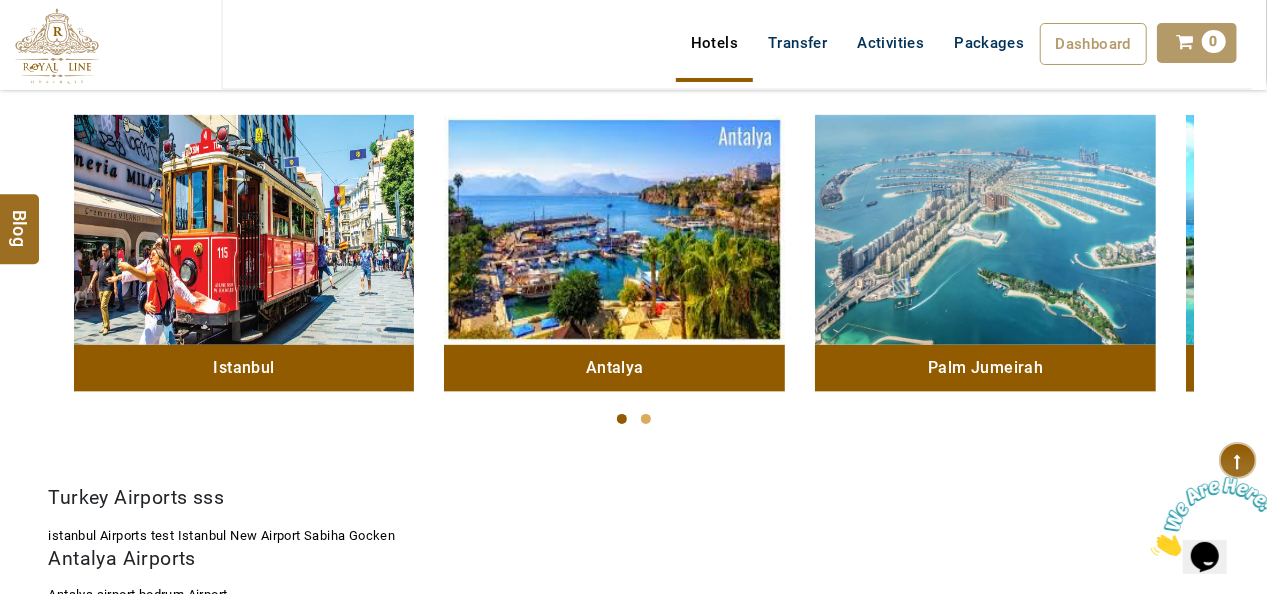 click at bounding box center (244, 230) 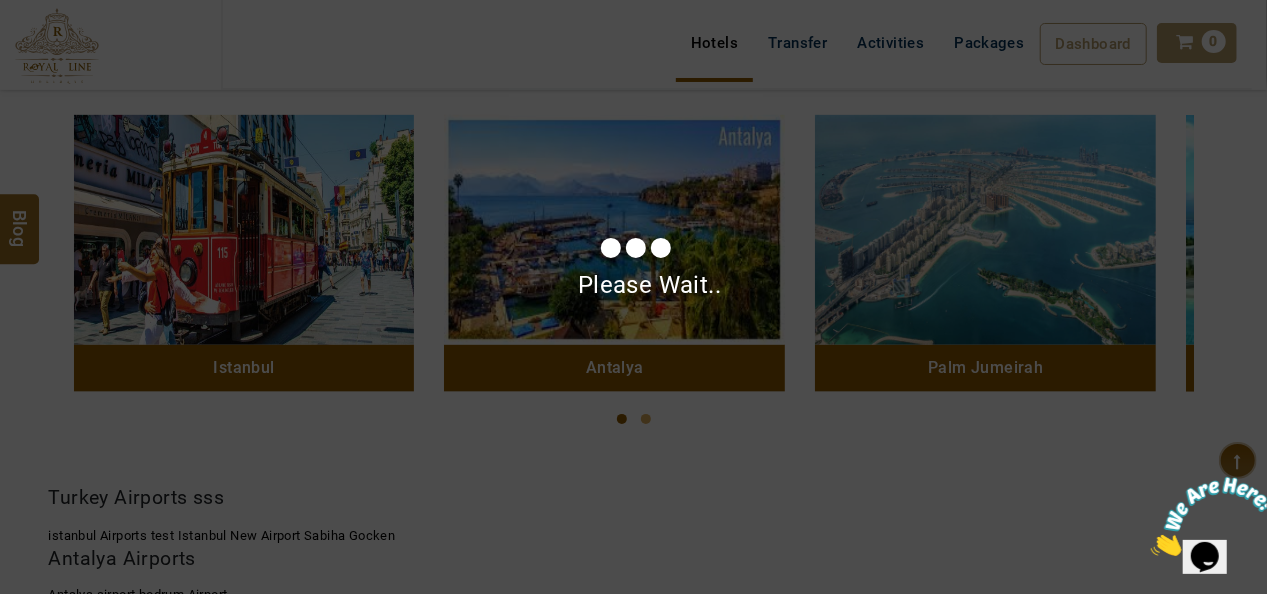scroll, scrollTop: 1839, scrollLeft: 0, axis: vertical 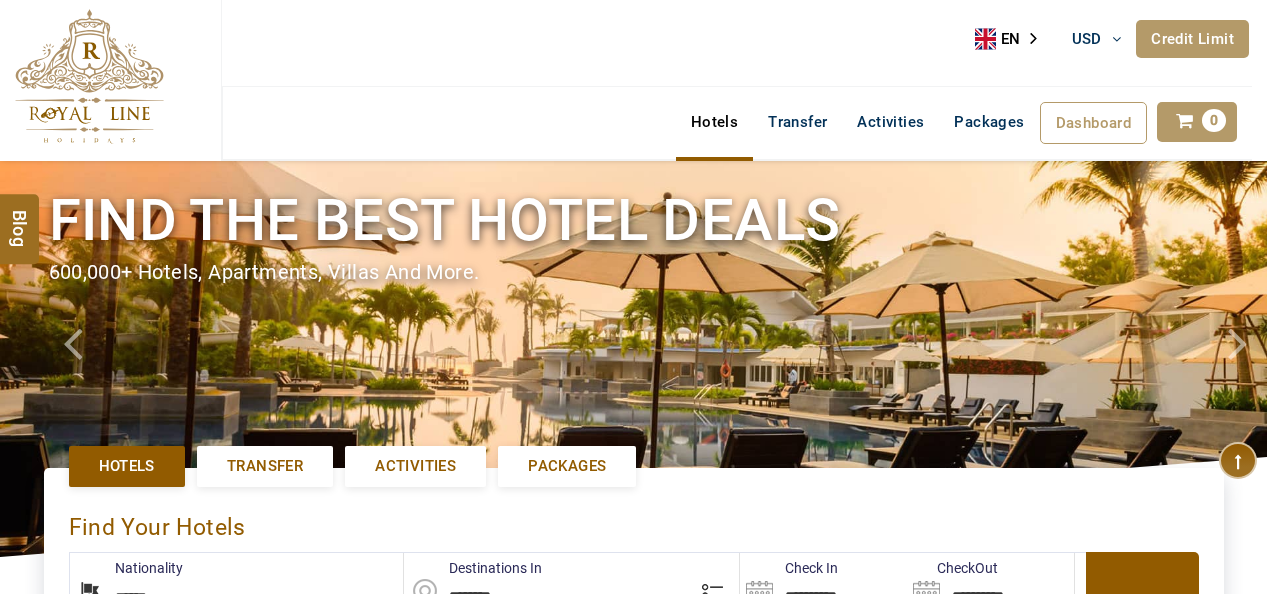 select on "******" 